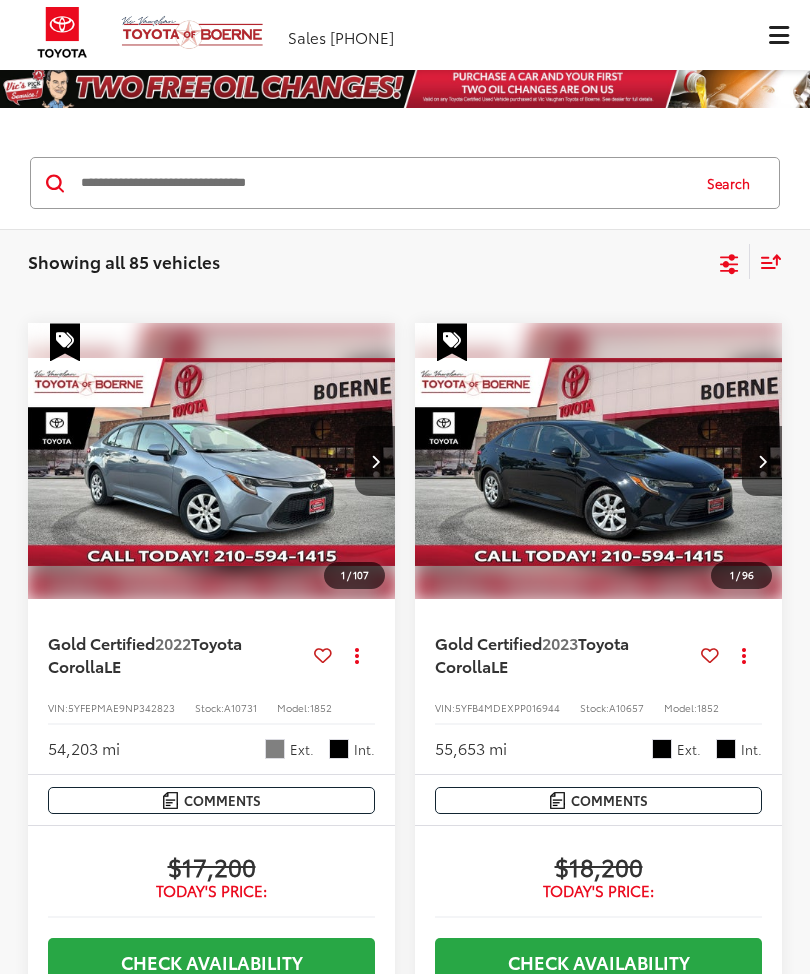 scroll, scrollTop: 0, scrollLeft: 0, axis: both 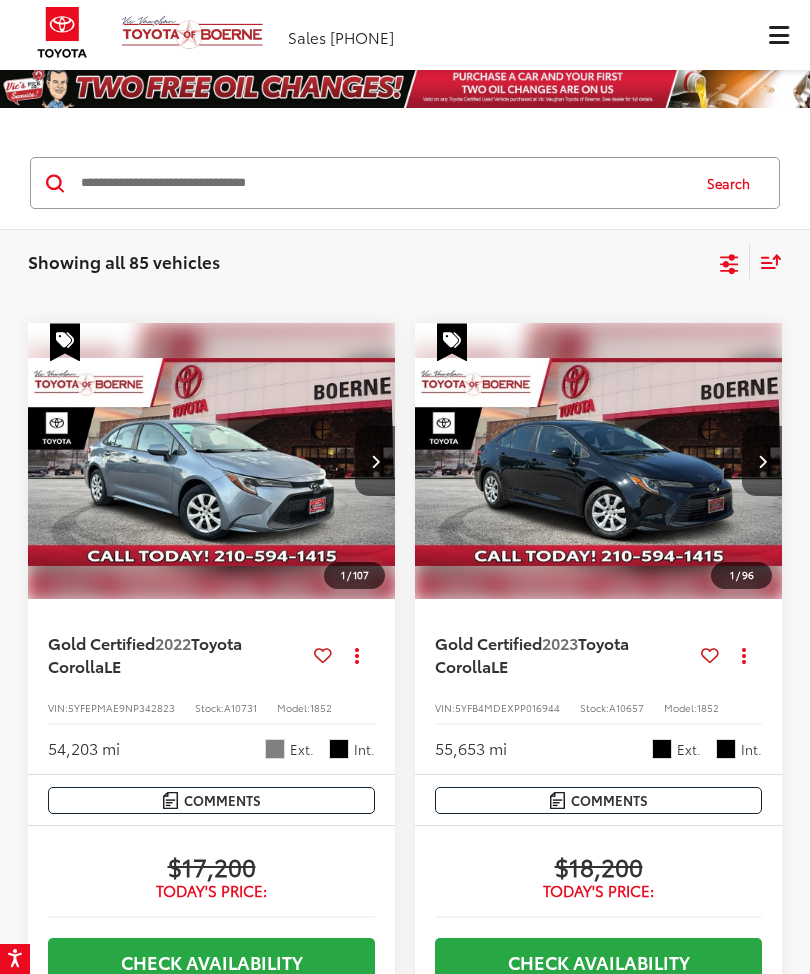 click at bounding box center [383, 183] 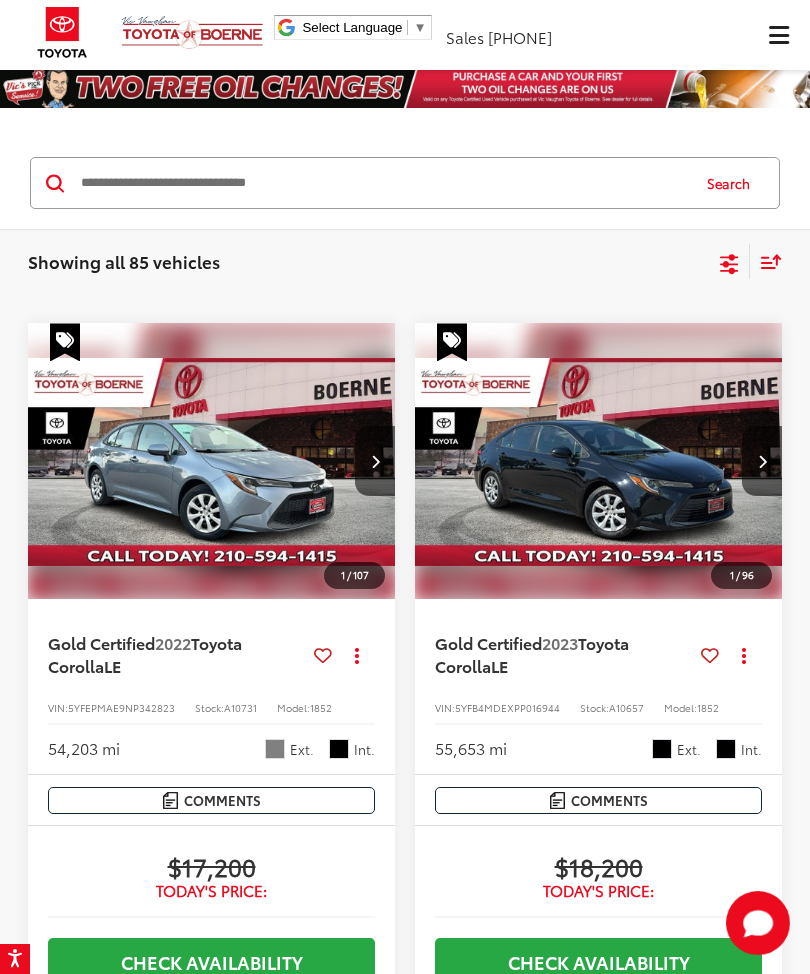 scroll, scrollTop: 0, scrollLeft: 0, axis: both 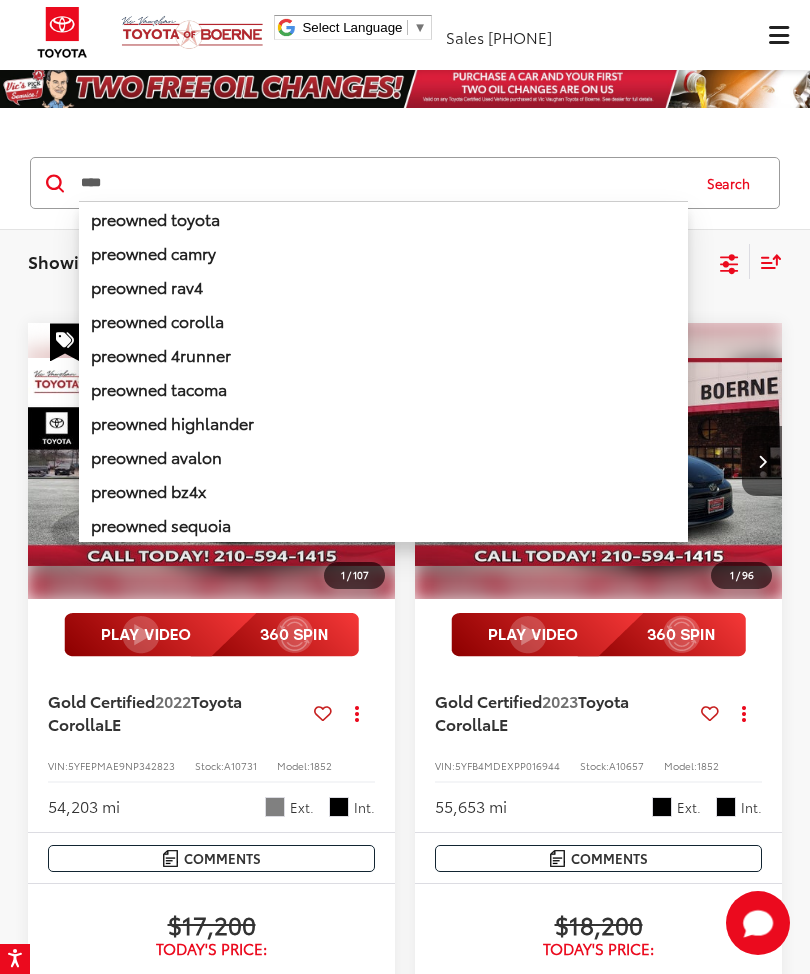 click on "preowned sequoia" at bounding box center (161, 524) 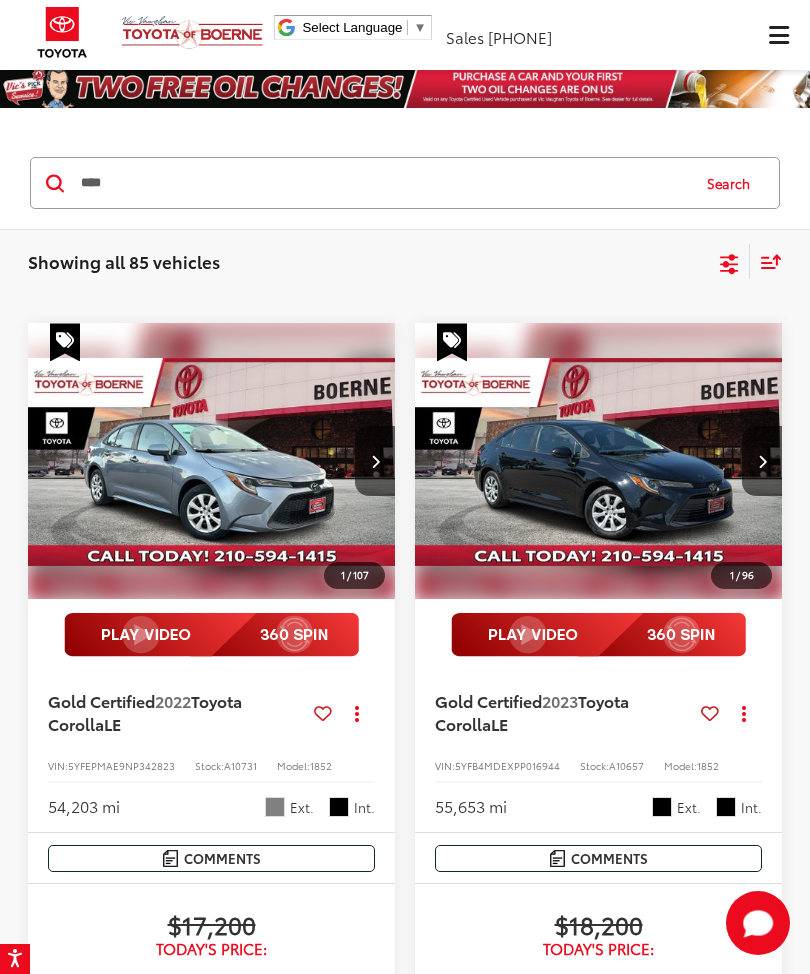 type on "**********" 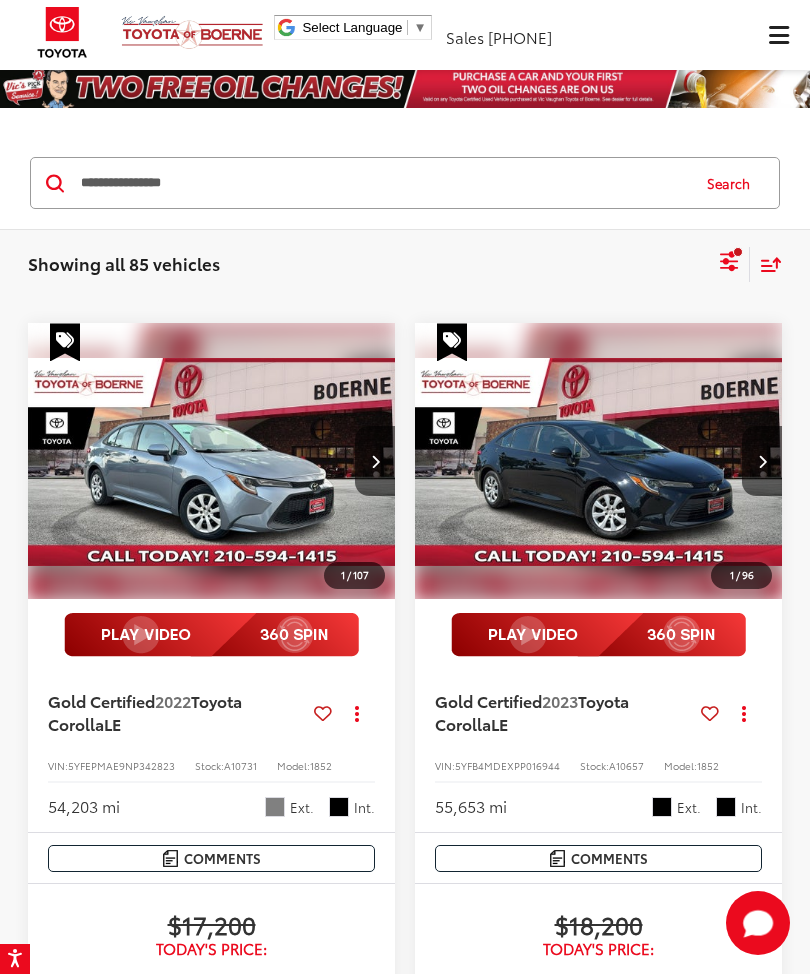 click on "Search" at bounding box center (733, 183) 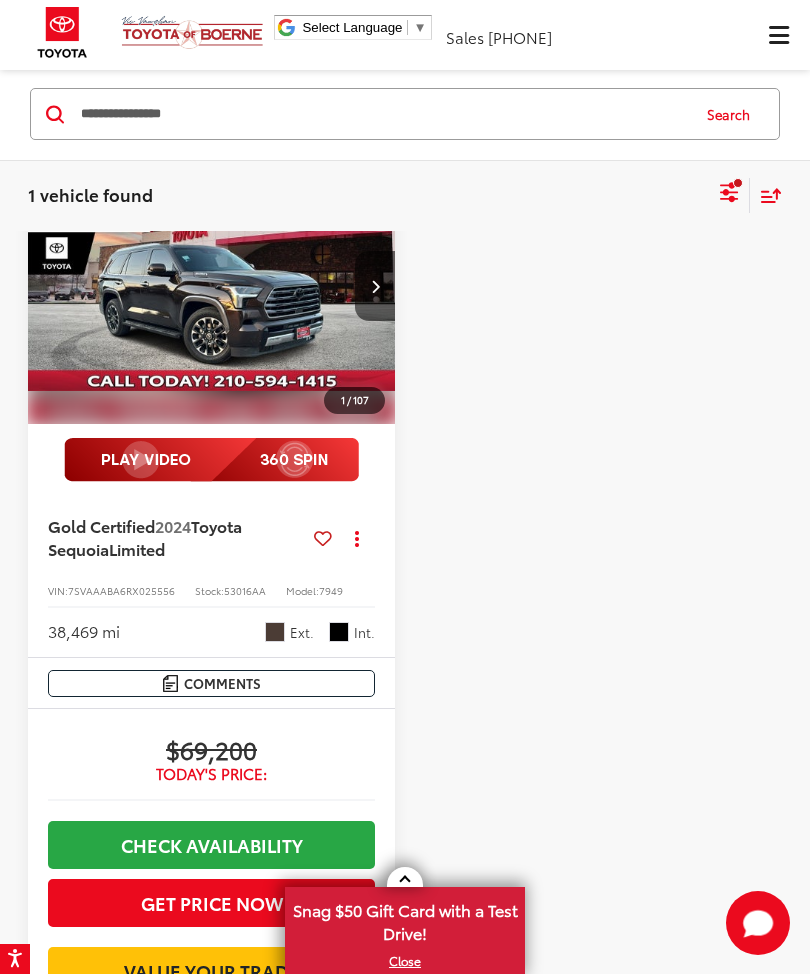 scroll, scrollTop: 0, scrollLeft: 0, axis: both 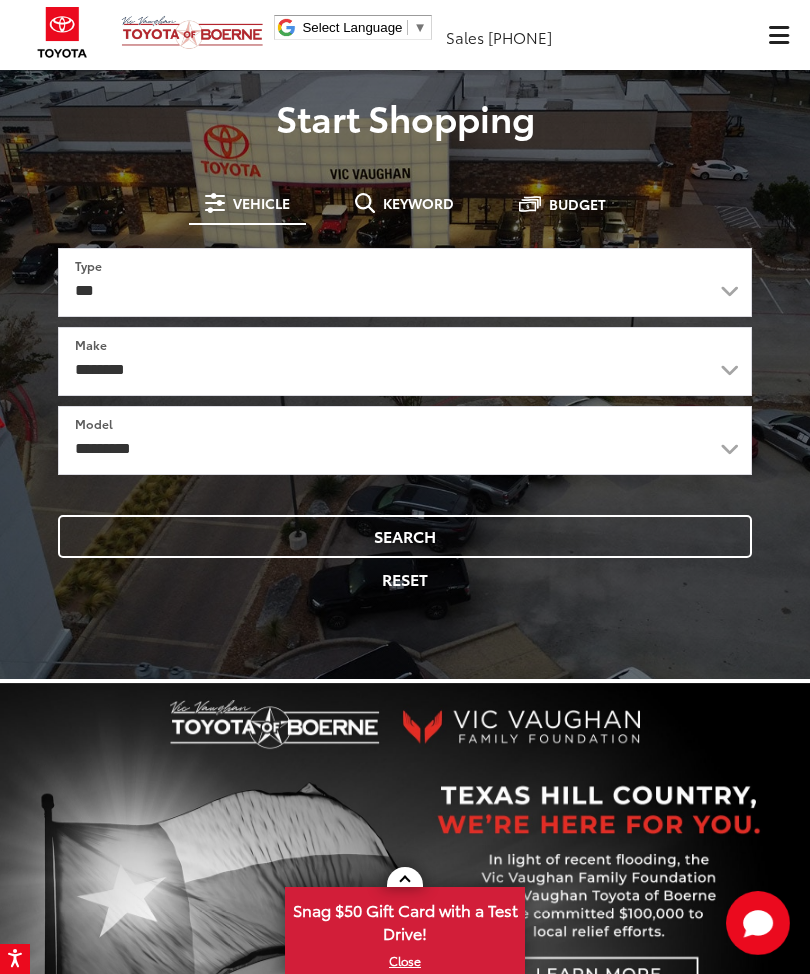 click on "Keyword" at bounding box center [418, 203] 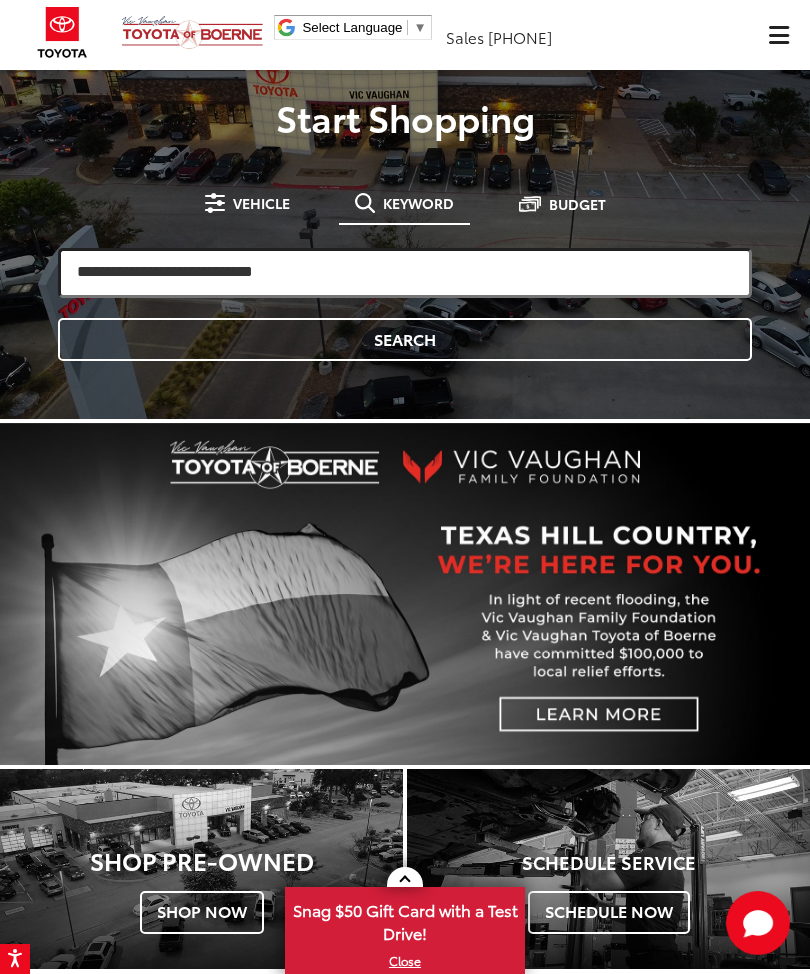 click at bounding box center (405, 273) 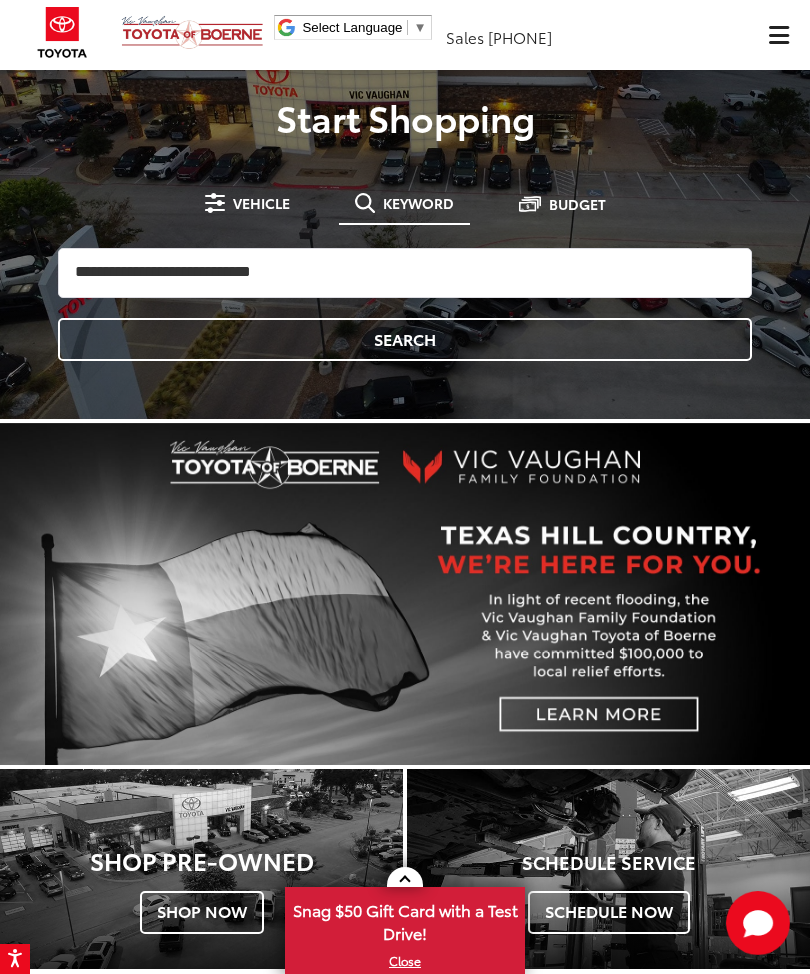 click on "**********" at bounding box center (405, 243) 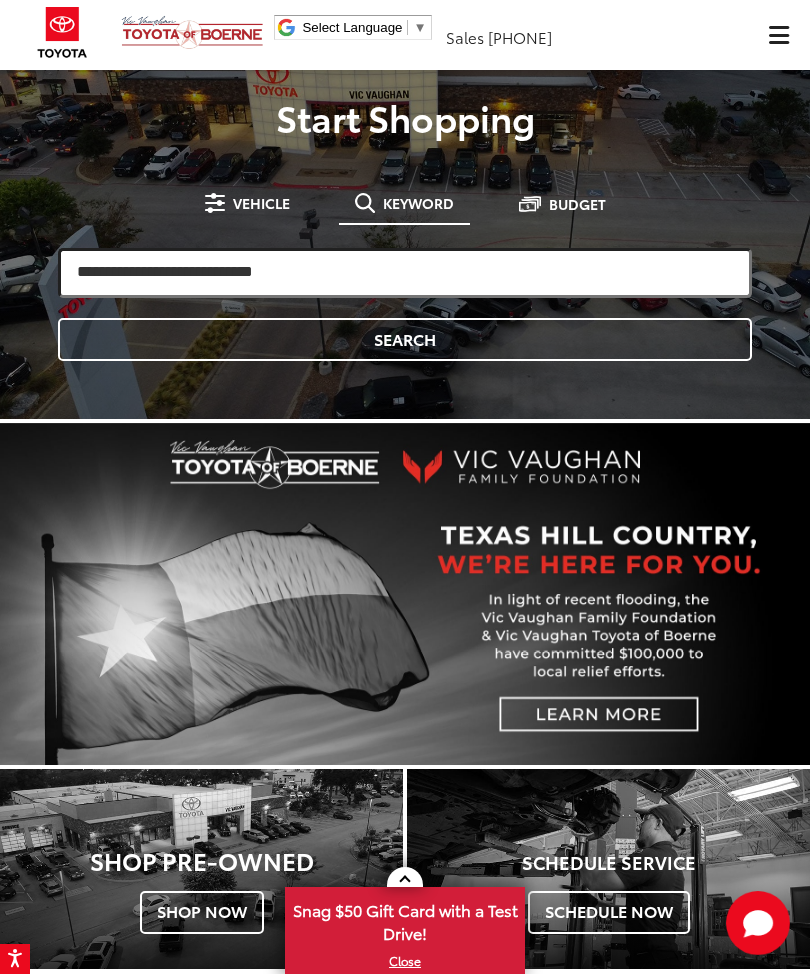 click at bounding box center (405, 273) 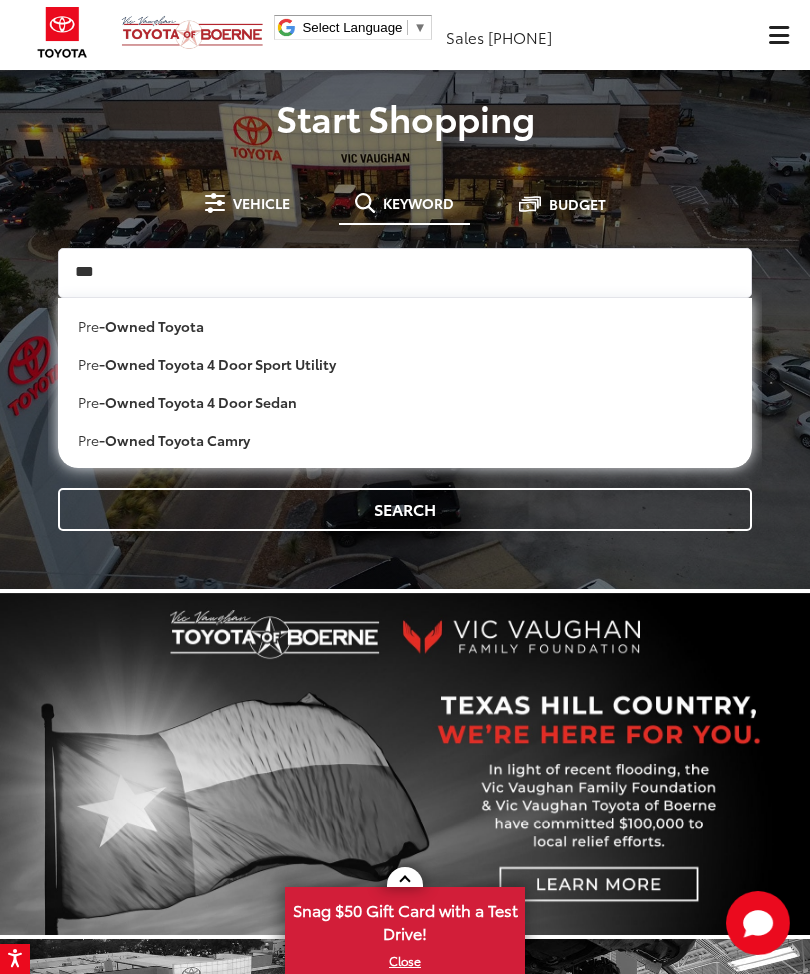 click on "pre -owned toyota" at bounding box center (405, 321) 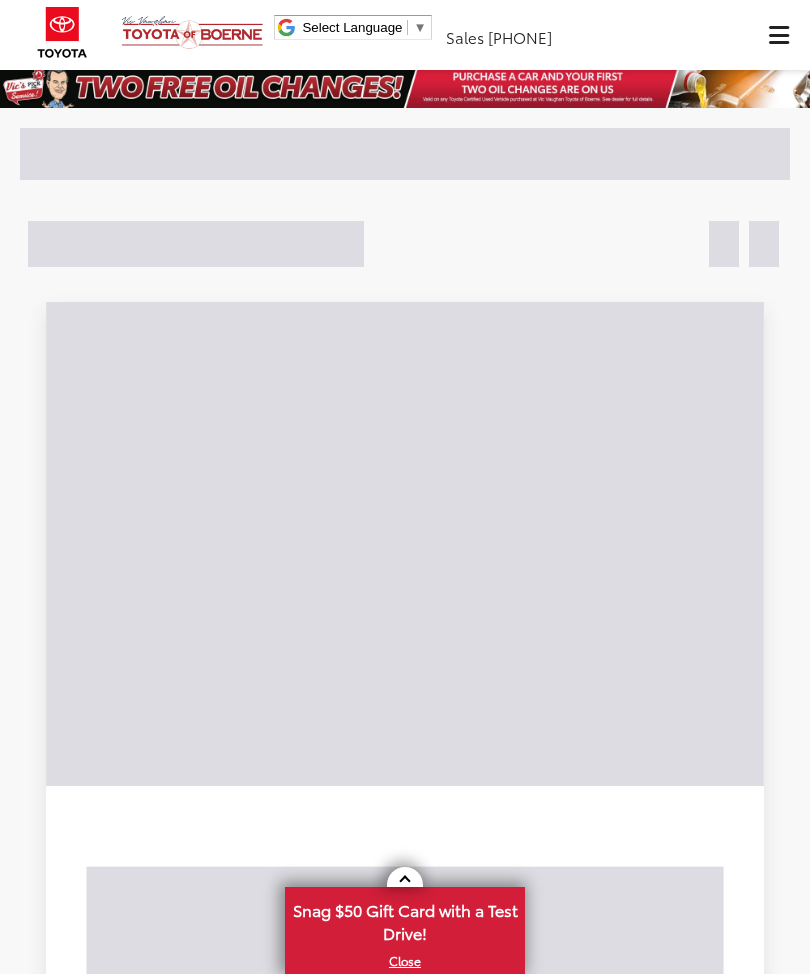 scroll, scrollTop: 0, scrollLeft: 0, axis: both 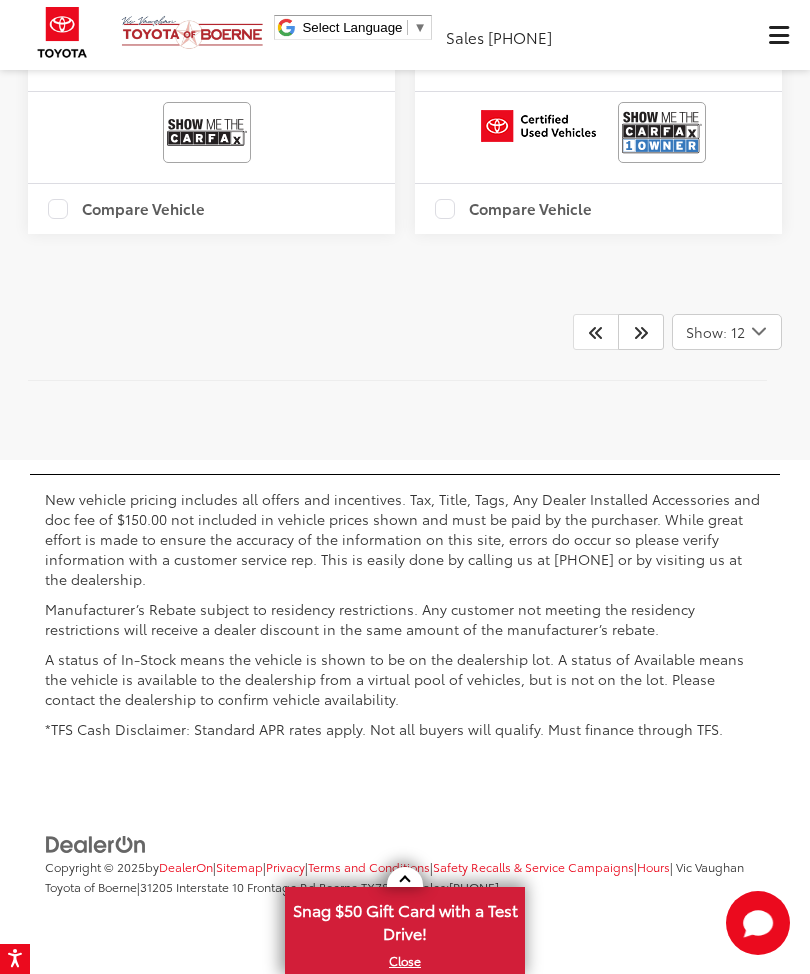click 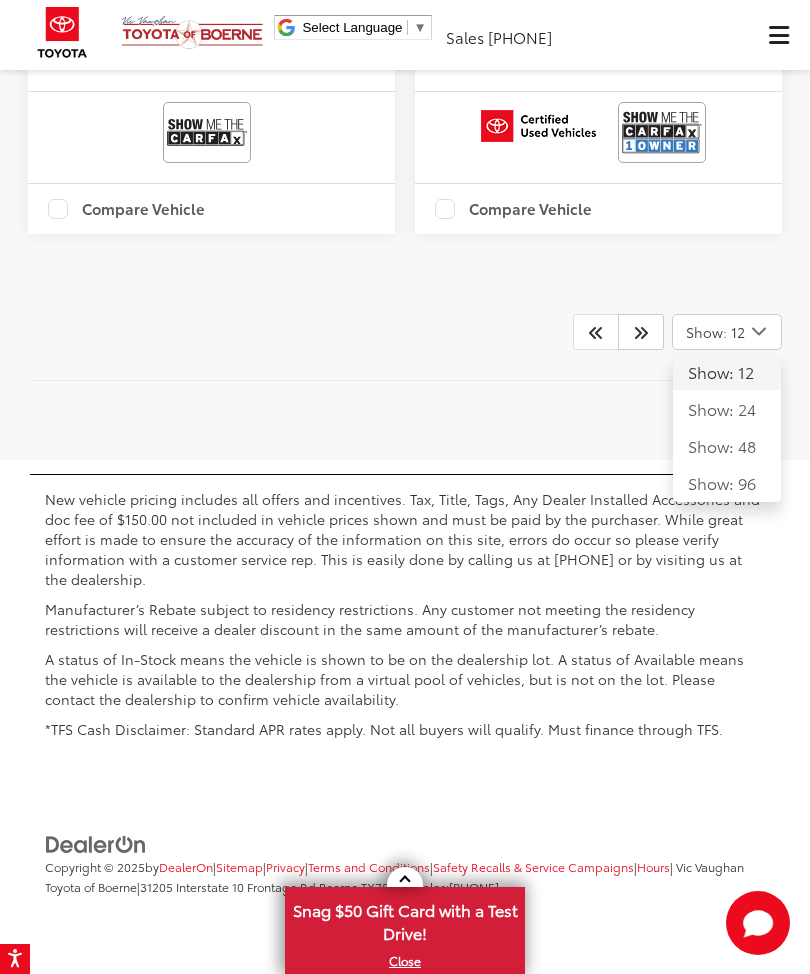 click on "Show: 24" 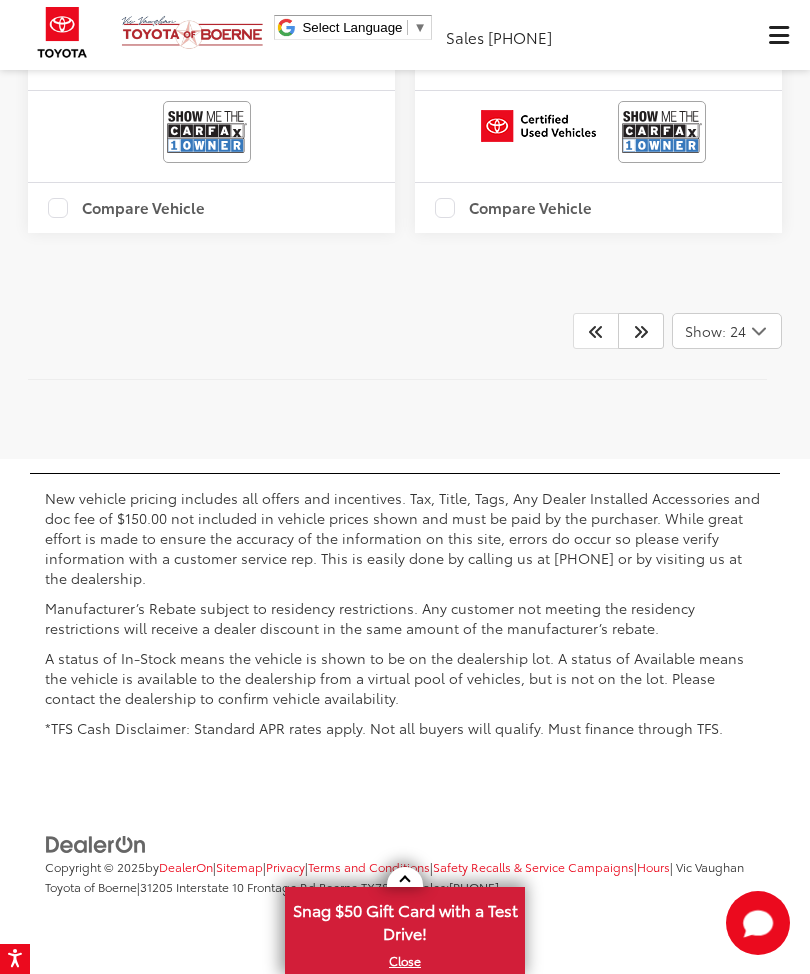scroll, scrollTop: 13539, scrollLeft: 0, axis: vertical 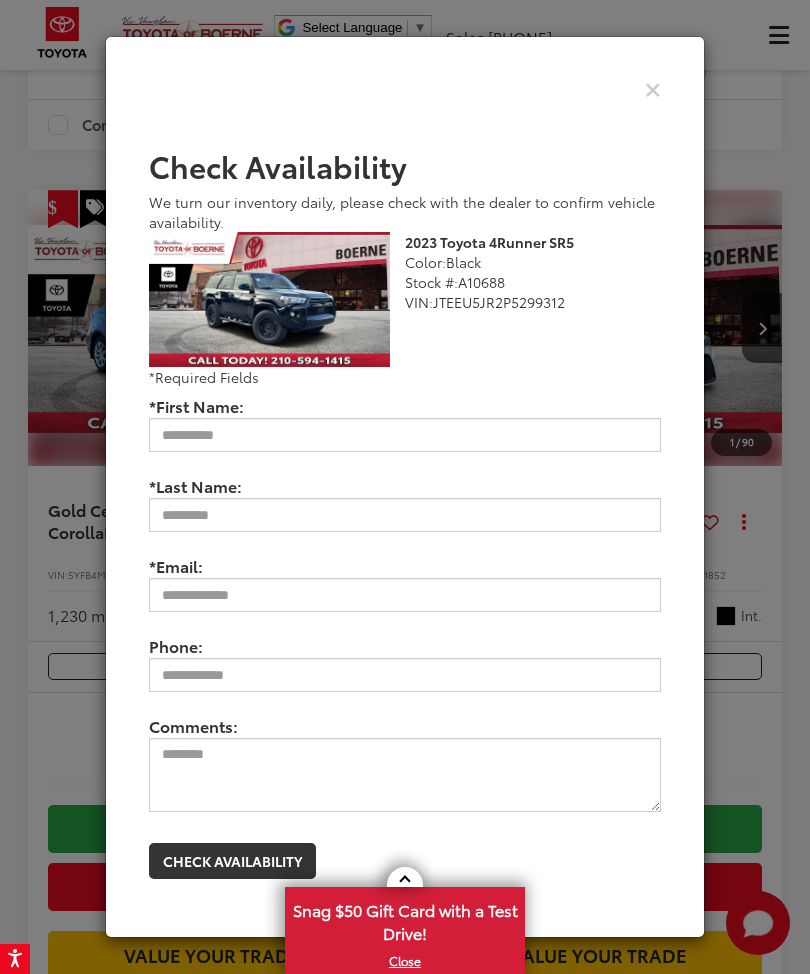 click at bounding box center [653, 88] 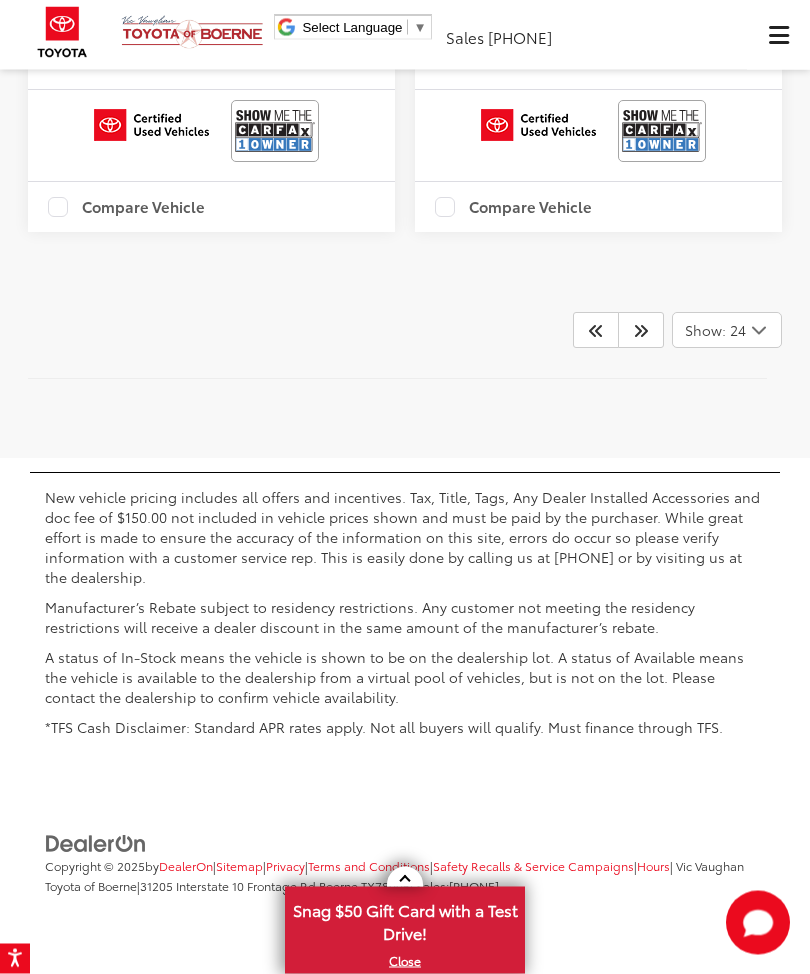 scroll, scrollTop: 13555, scrollLeft: 0, axis: vertical 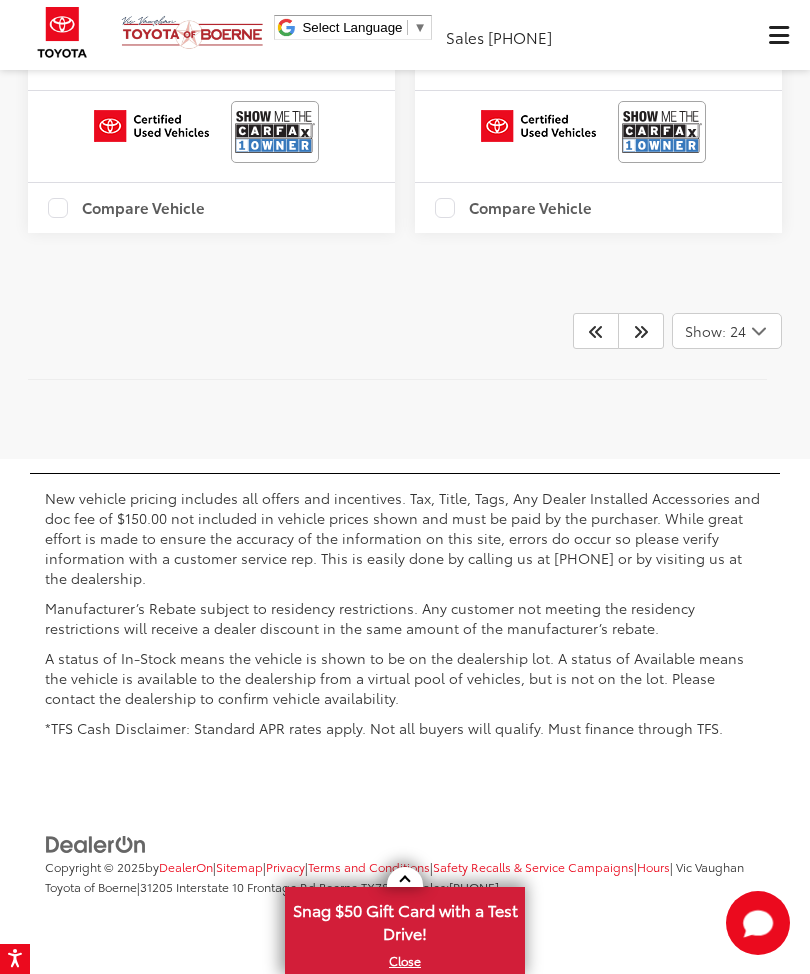 click at bounding box center (596, 331) 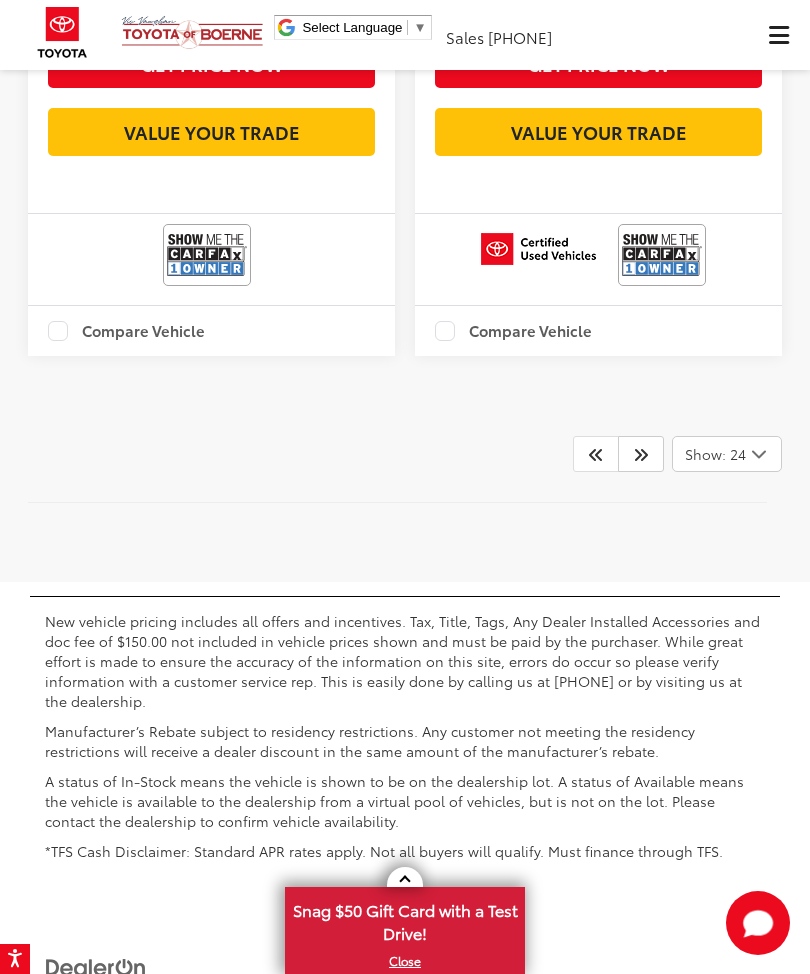scroll, scrollTop: 12773, scrollLeft: 0, axis: vertical 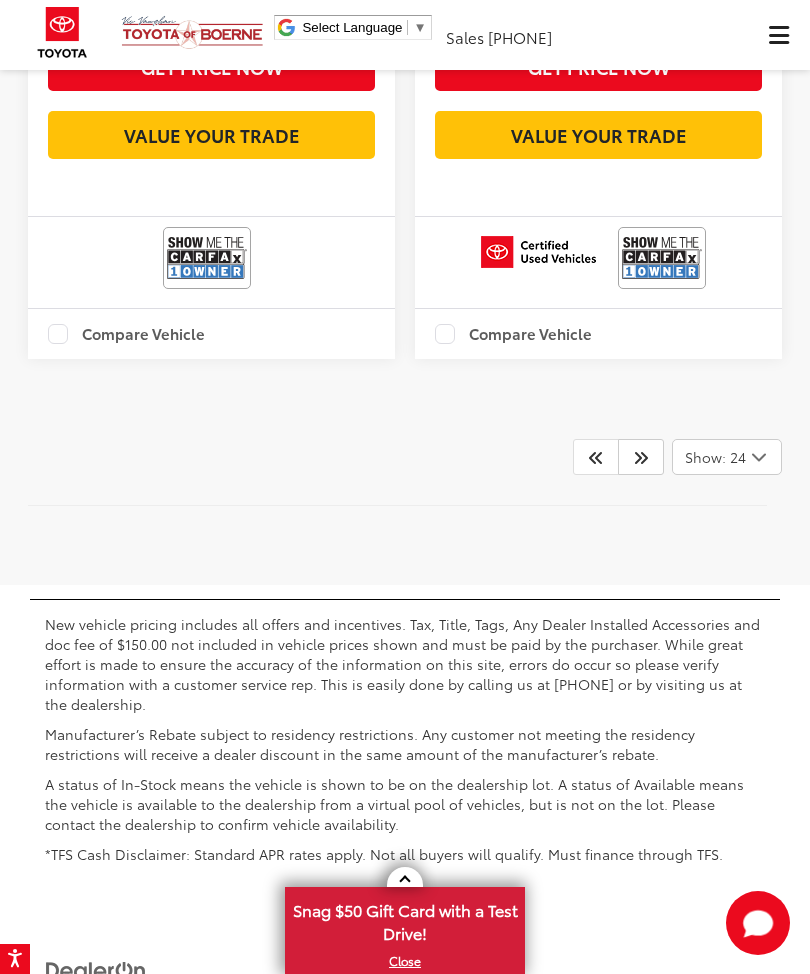 click at bounding box center [599, -548] 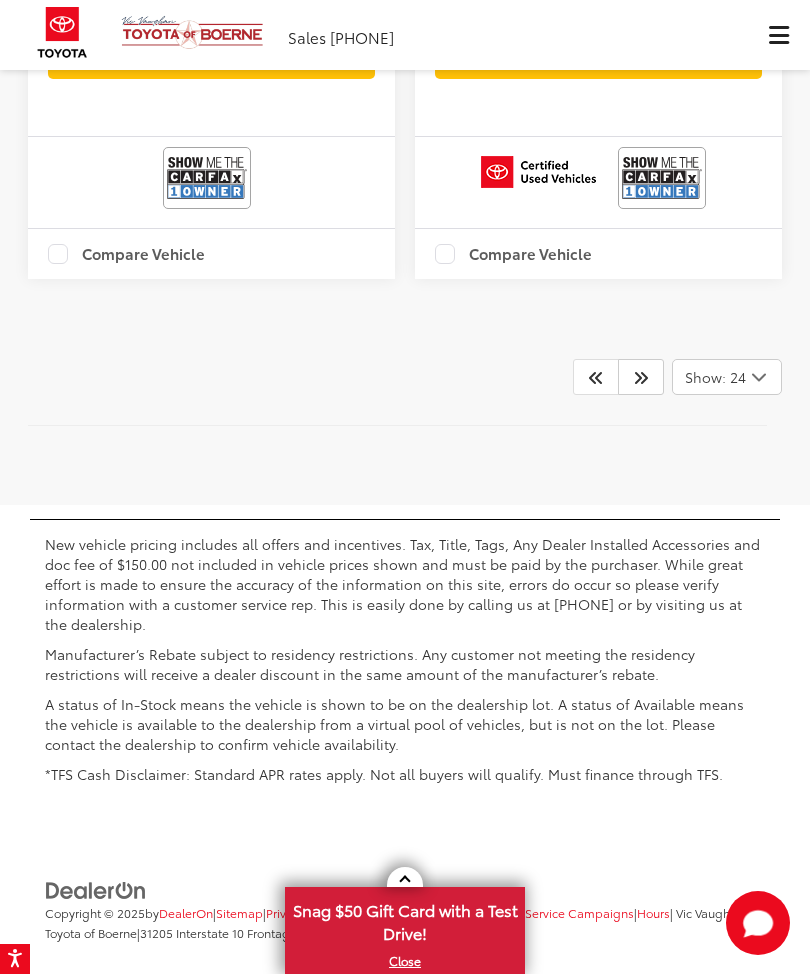 scroll, scrollTop: 12854, scrollLeft: 0, axis: vertical 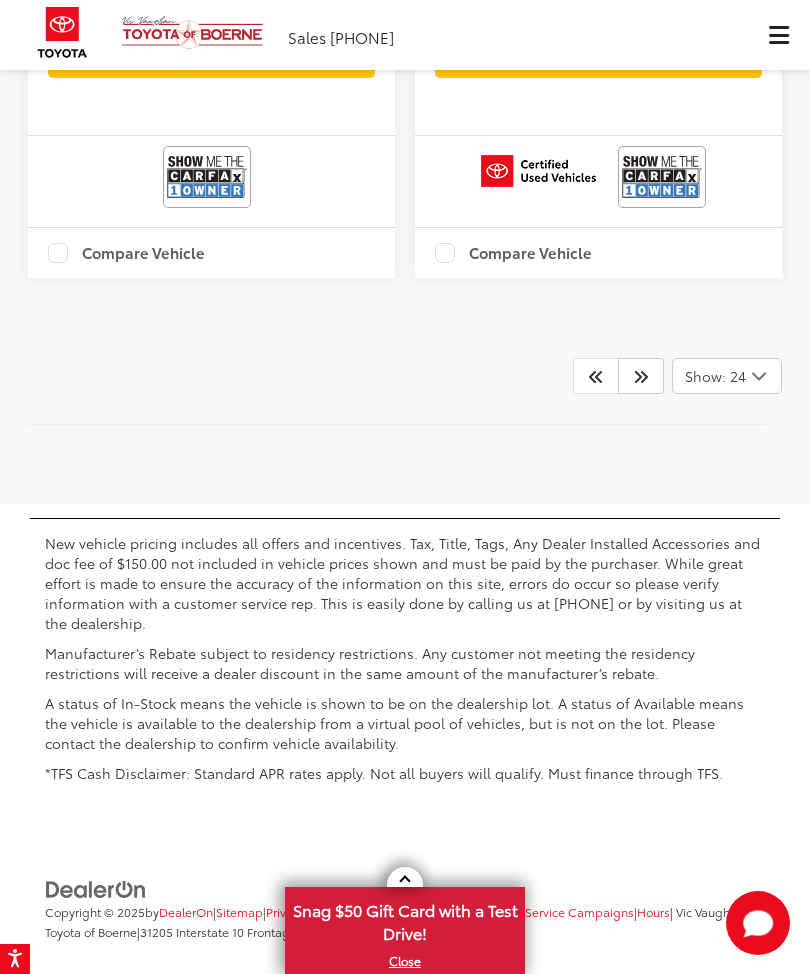 click at bounding box center (599, -629) 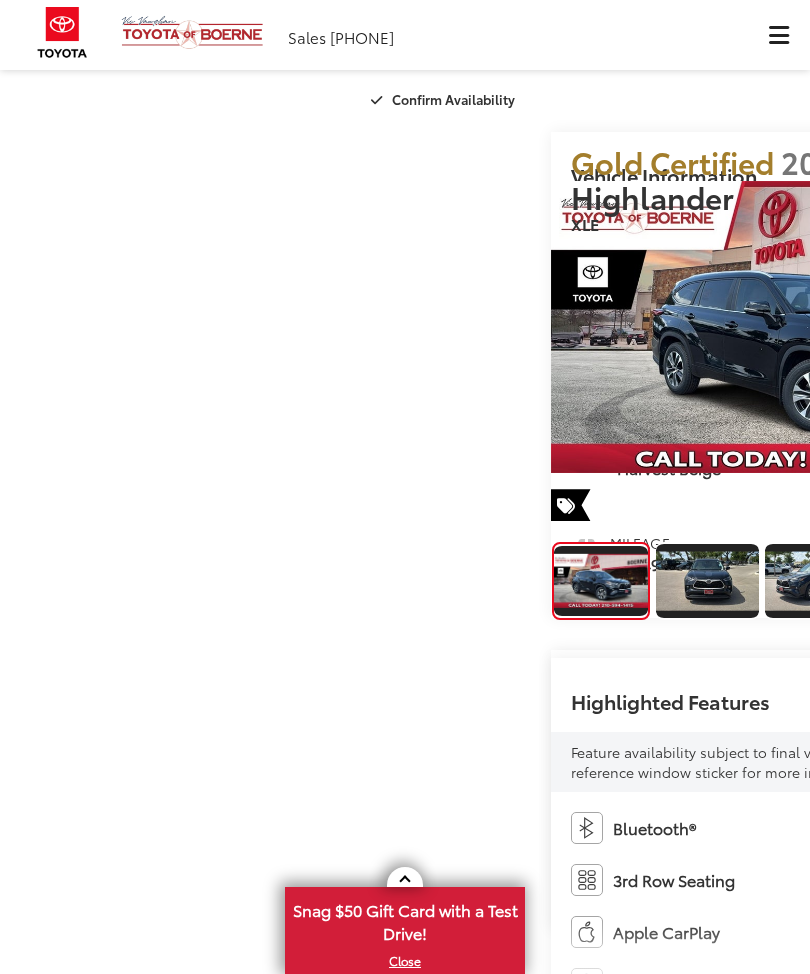 scroll, scrollTop: 0, scrollLeft: 0, axis: both 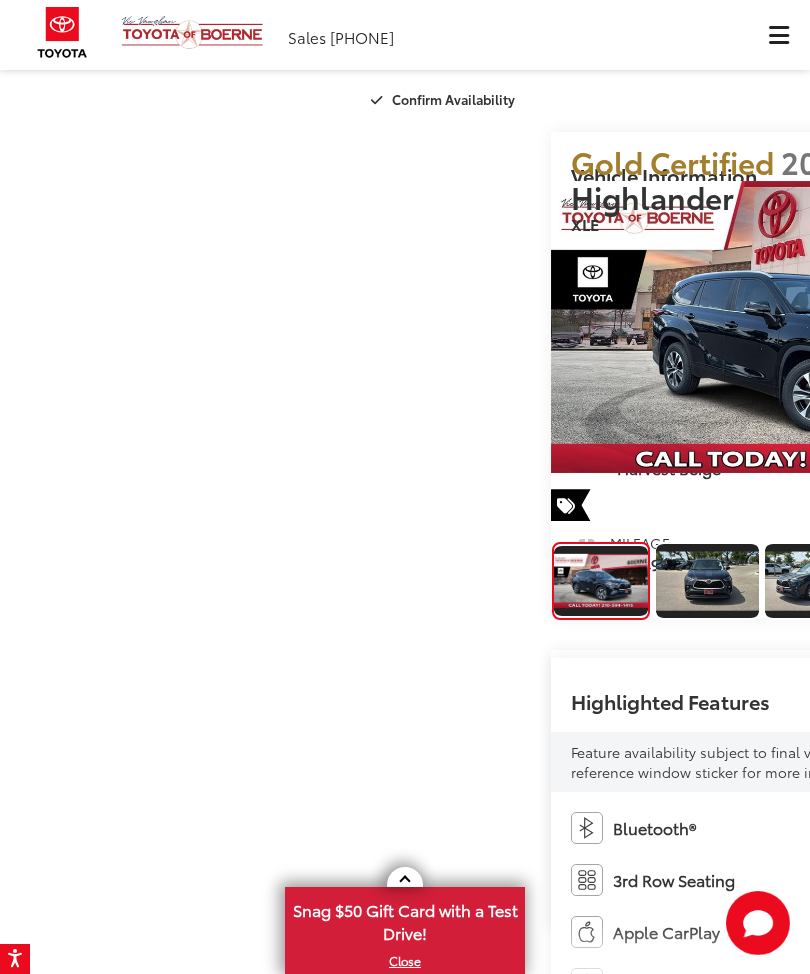 click at bounding box center (1050, 327) 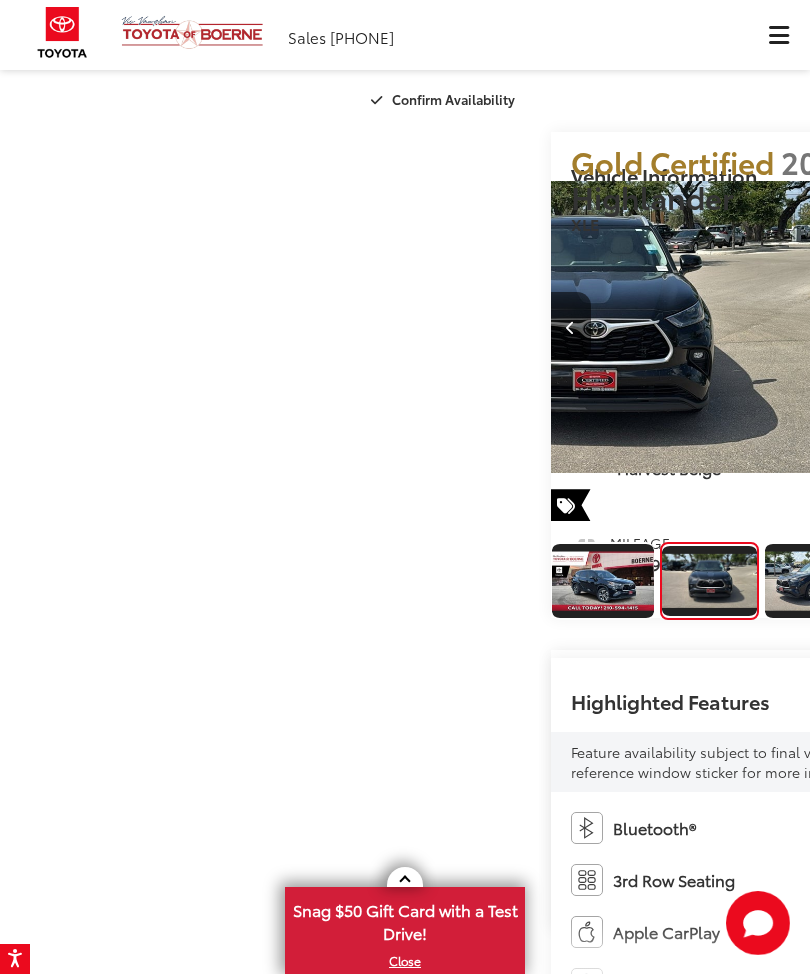 scroll, scrollTop: 0, scrollLeft: 810, axis: horizontal 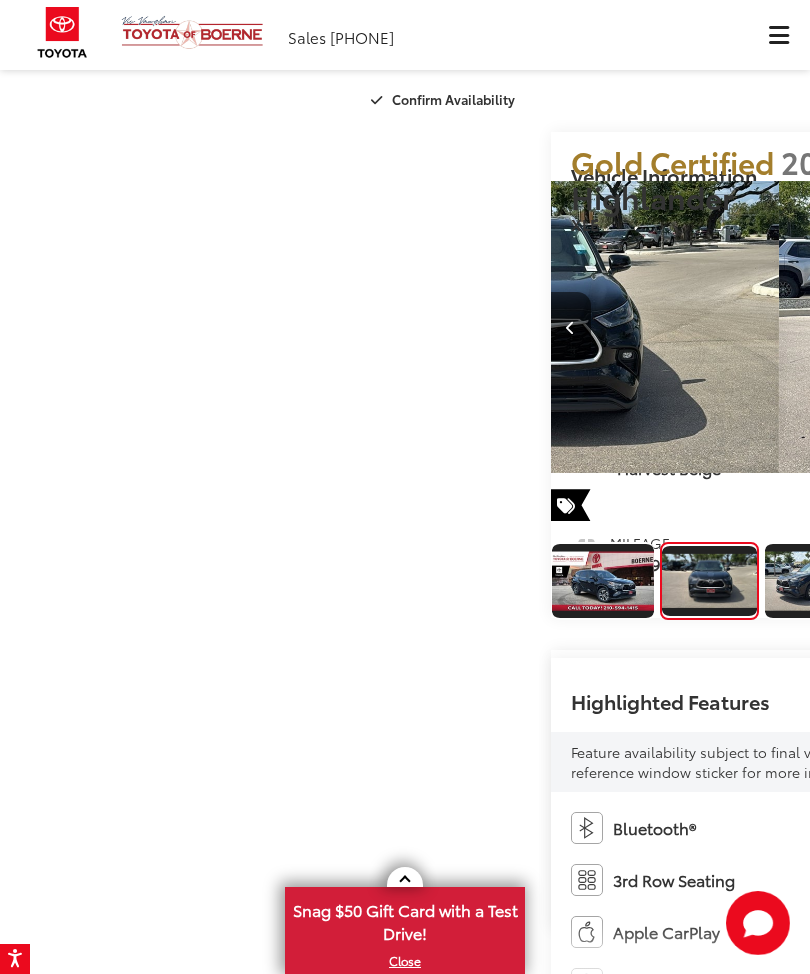click at bounding box center (1050, 327) 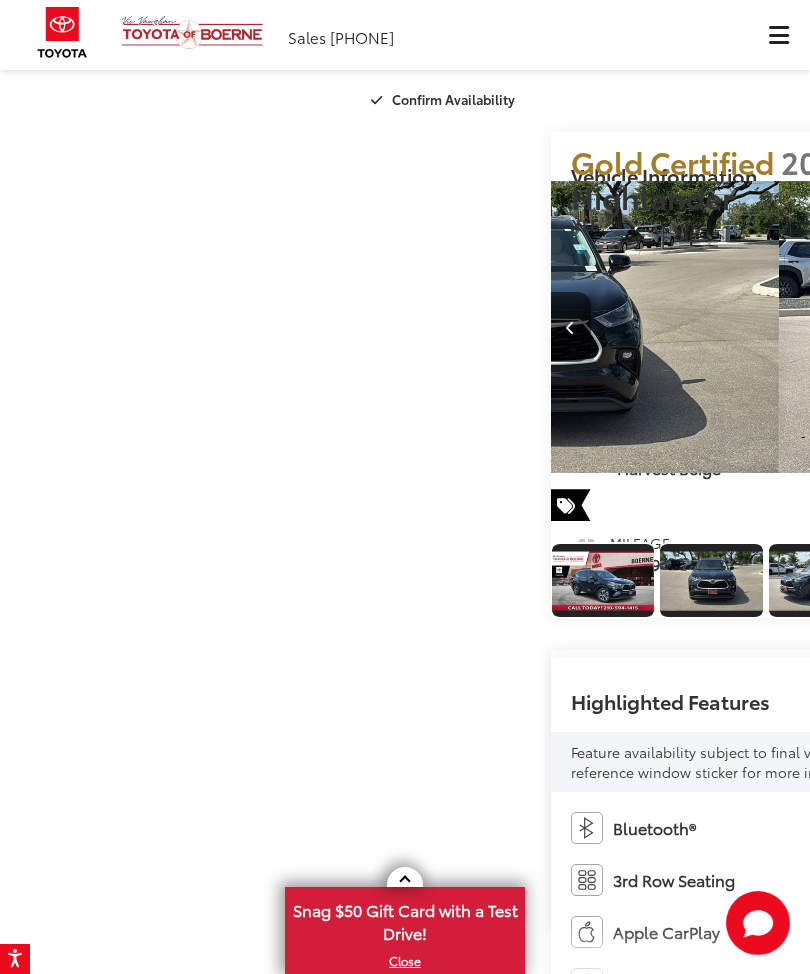 scroll, scrollTop: 0, scrollLeft: 1147, axis: horizontal 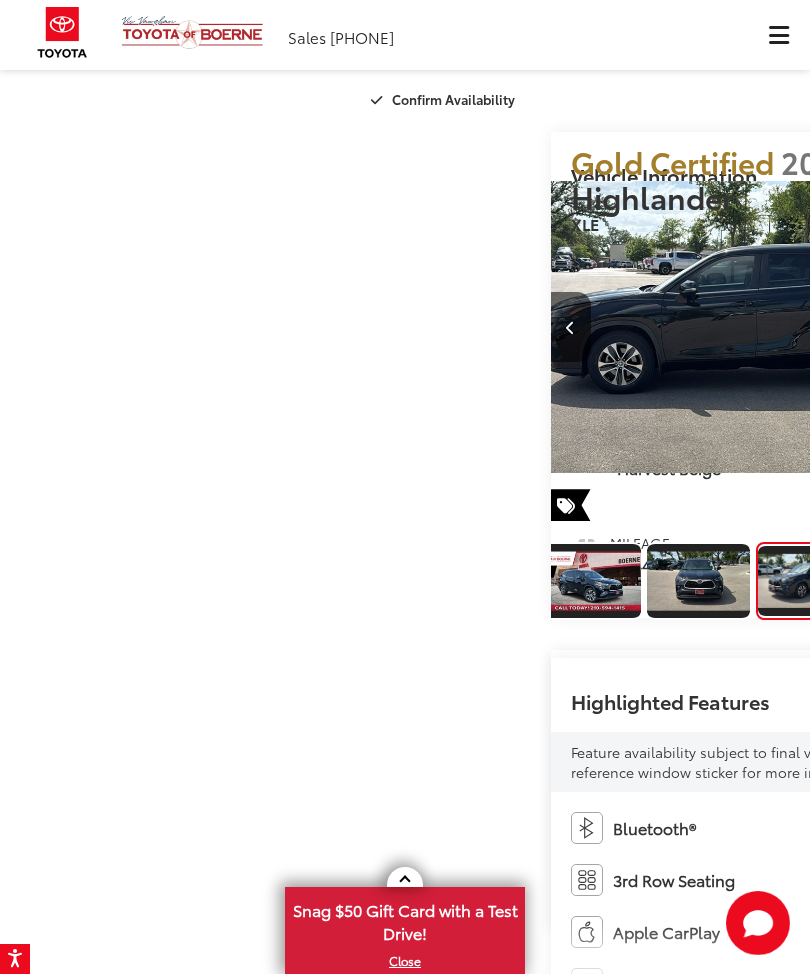 click at bounding box center [1050, 327] 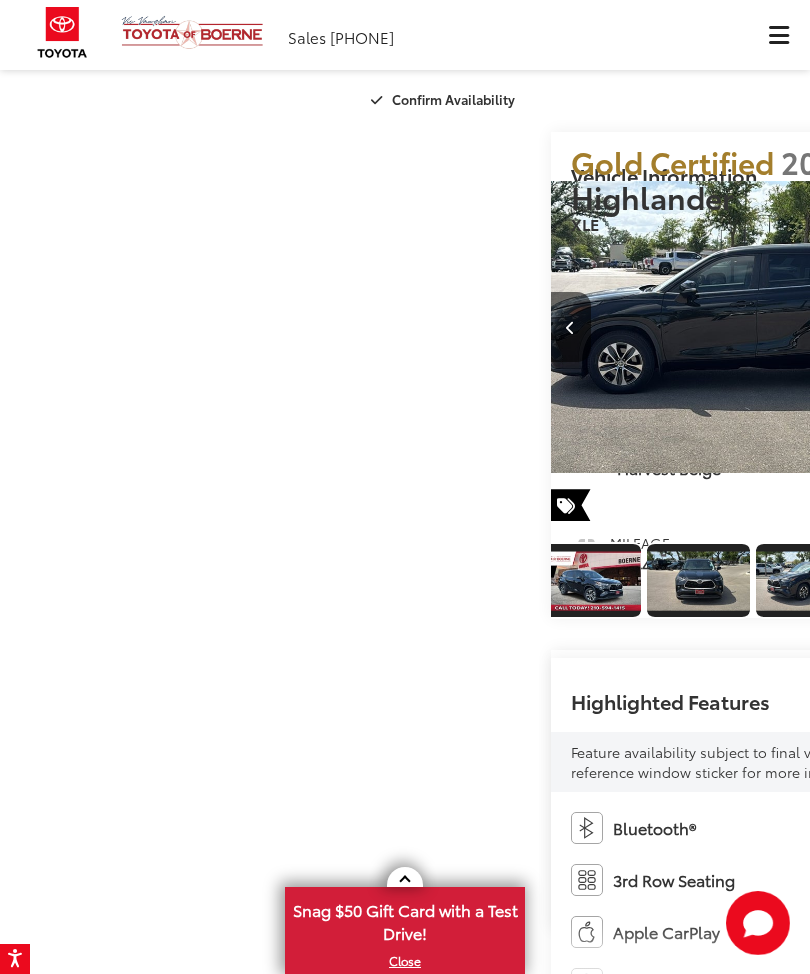 scroll, scrollTop: 0, scrollLeft: 1841, axis: horizontal 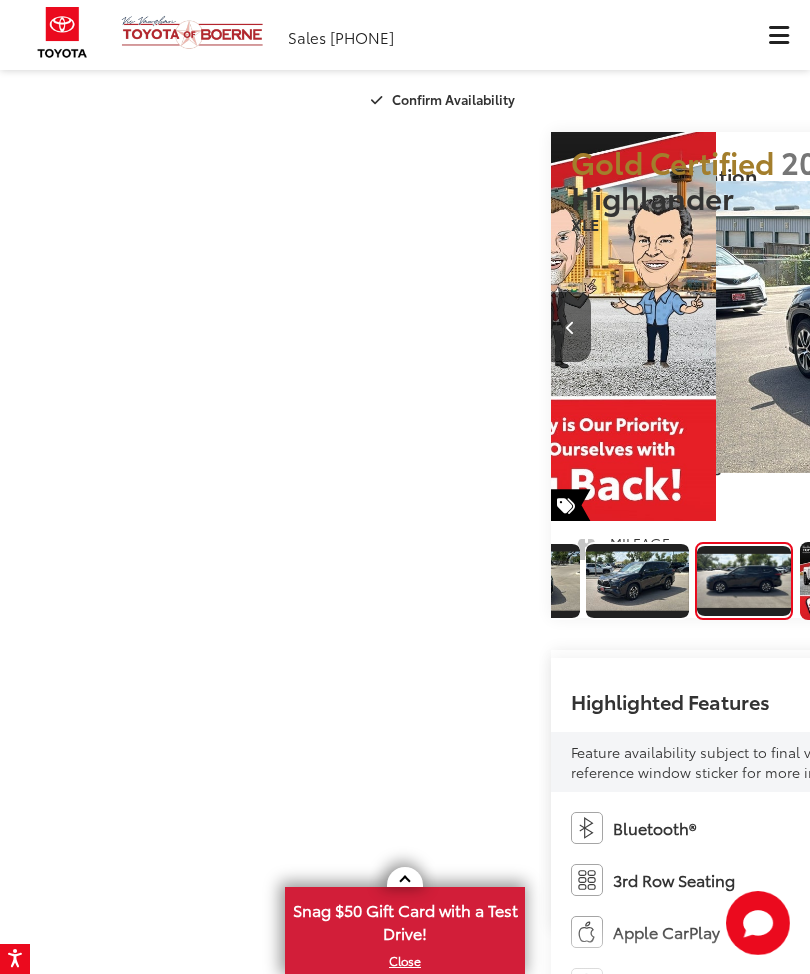 click at bounding box center (1050, 327) 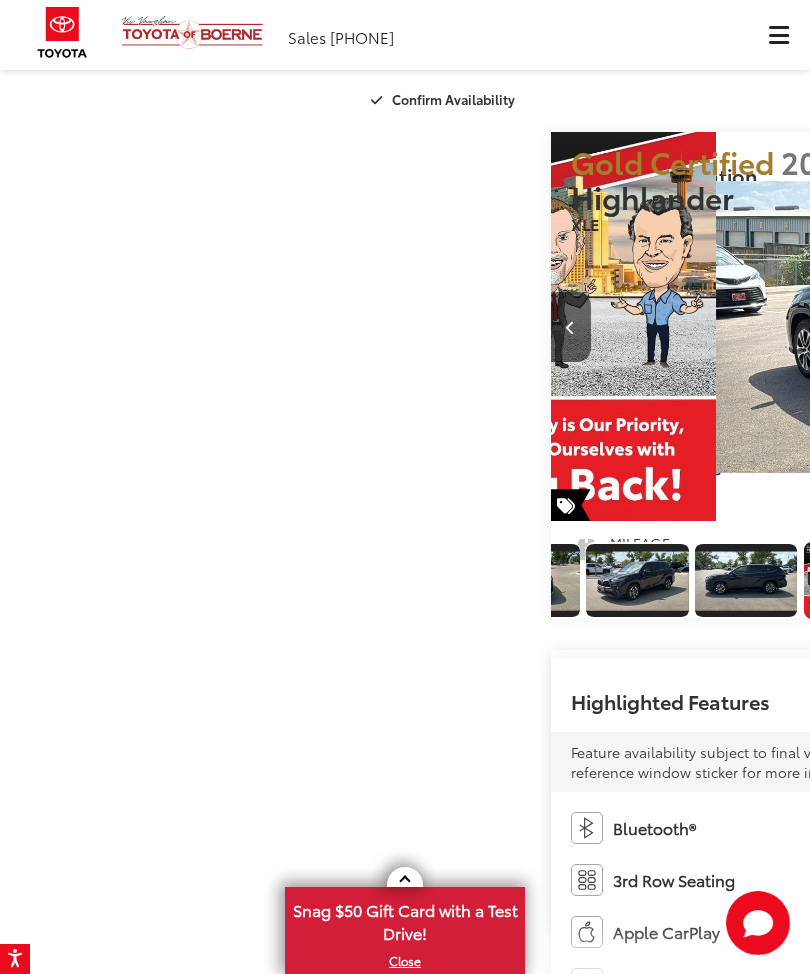 scroll, scrollTop: 0, scrollLeft: 2668, axis: horizontal 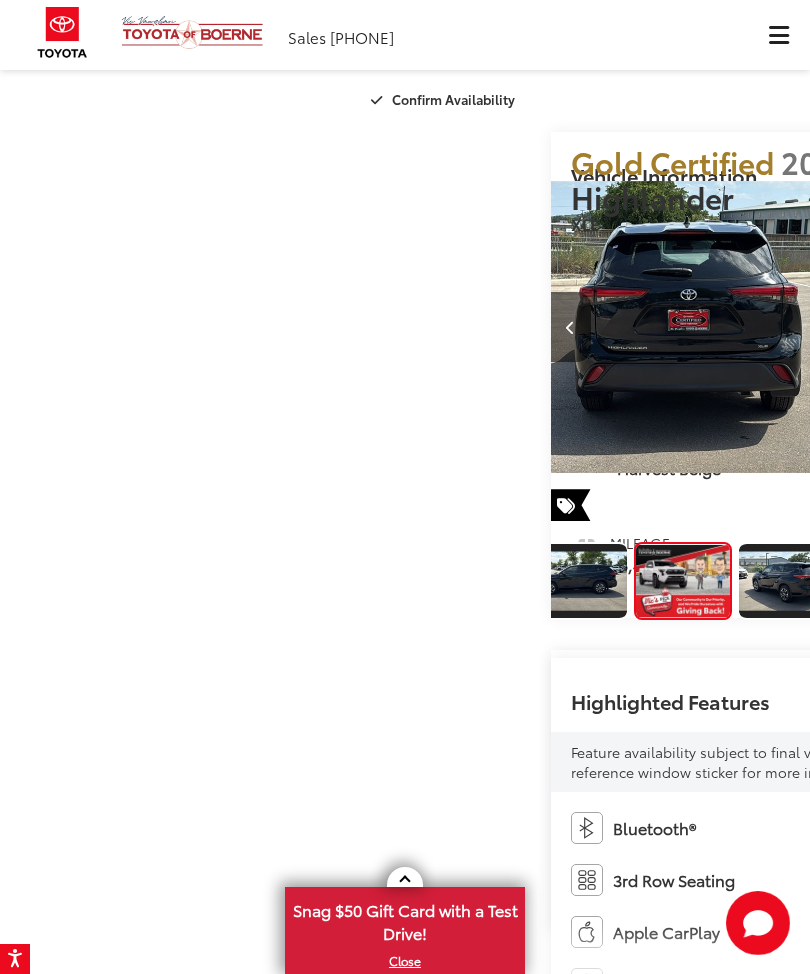 click at bounding box center [1050, 327] 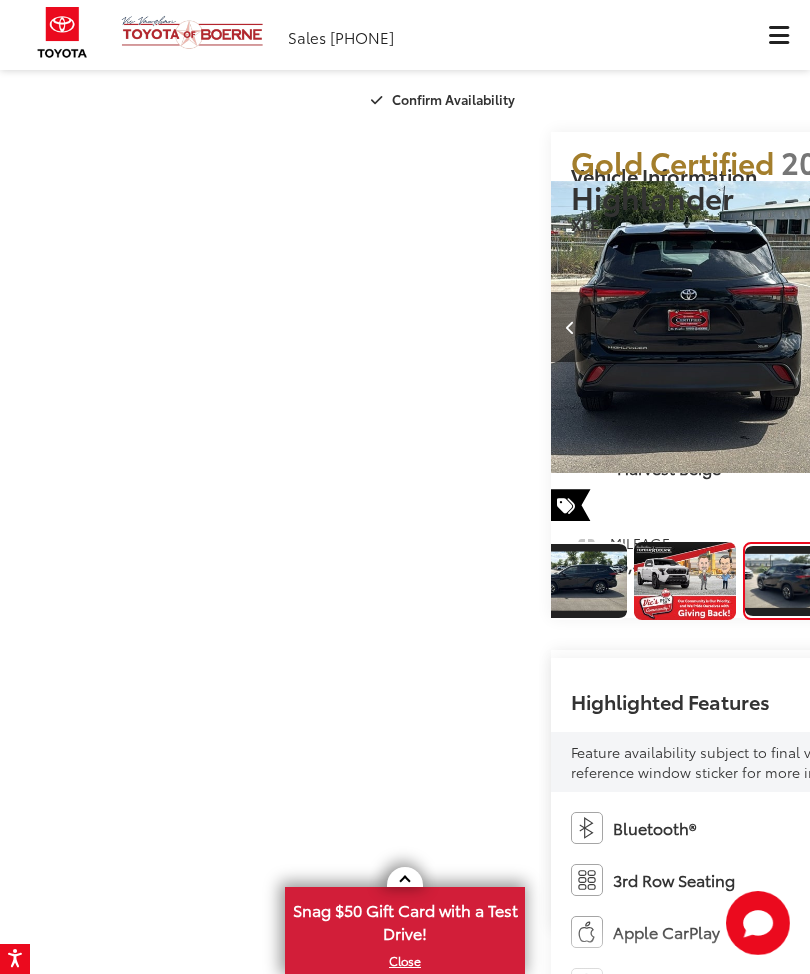 scroll, scrollTop: 0, scrollLeft: 3876, axis: horizontal 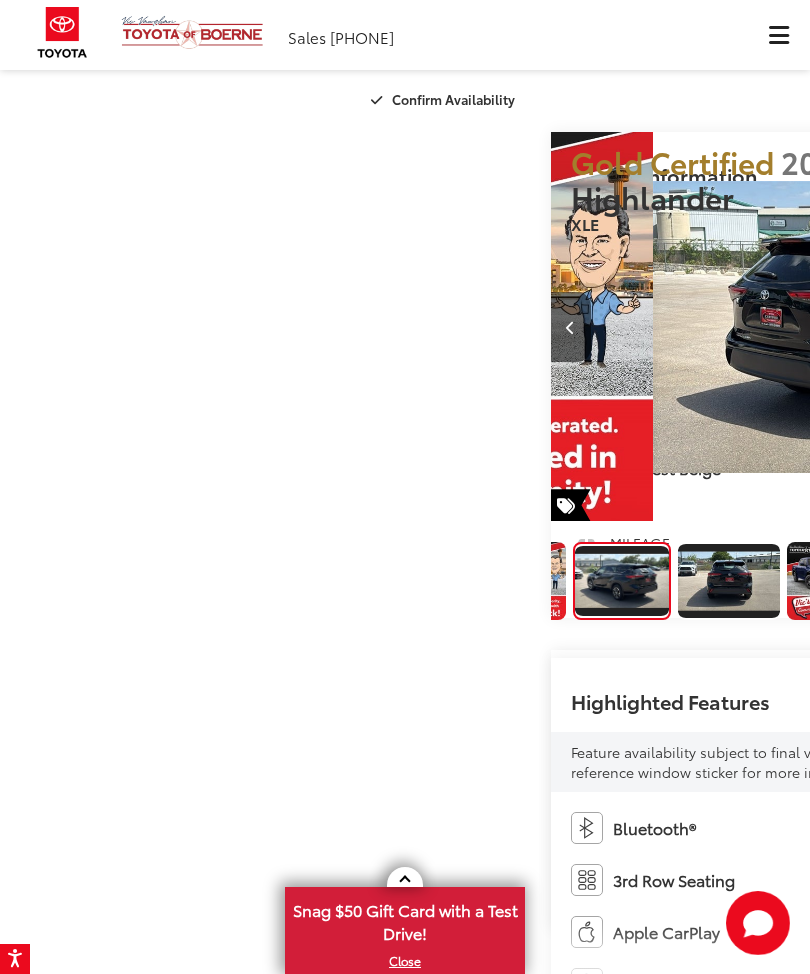 click at bounding box center (1050, 327) 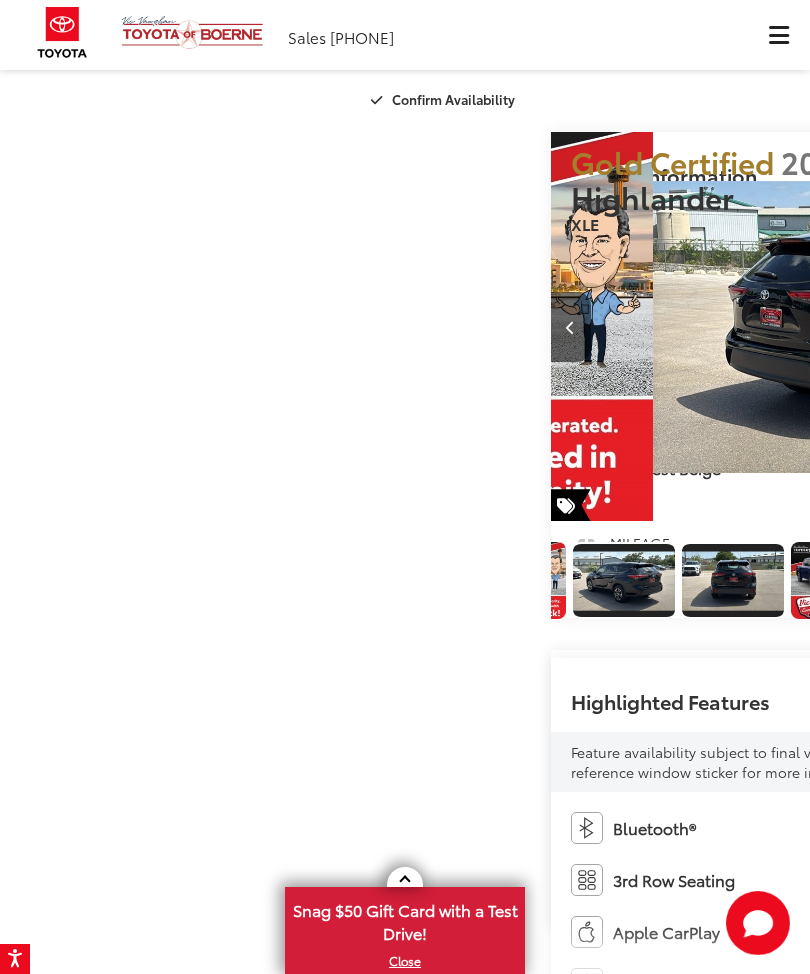scroll, scrollTop: 0, scrollLeft: 573, axis: horizontal 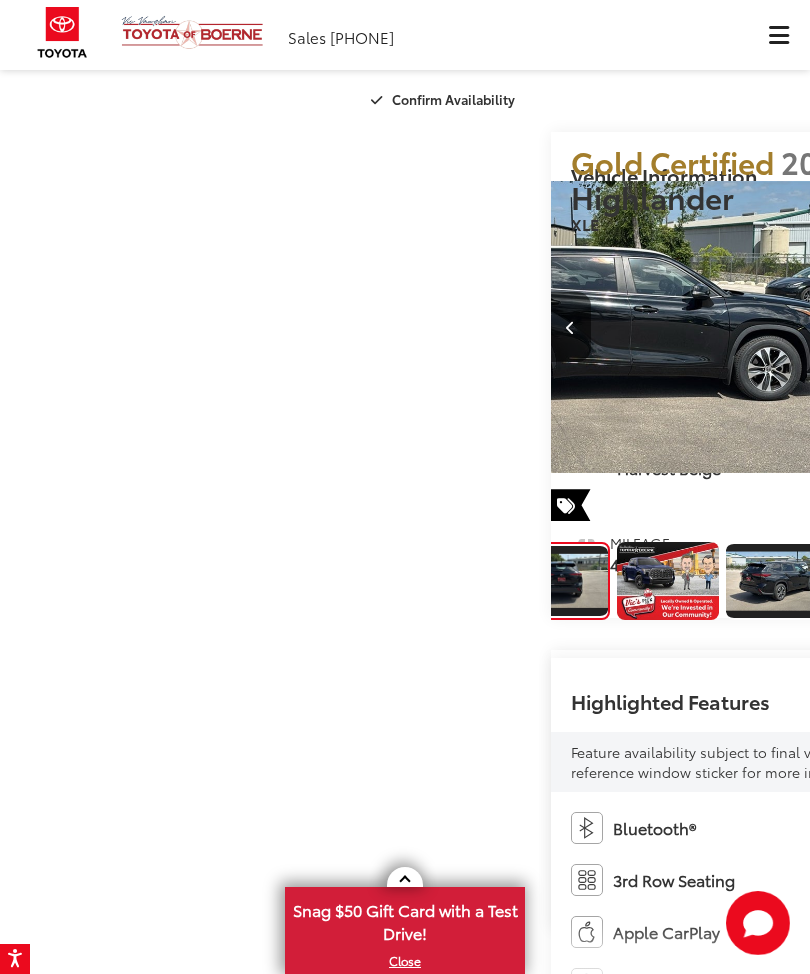 click at bounding box center (1031, 326) 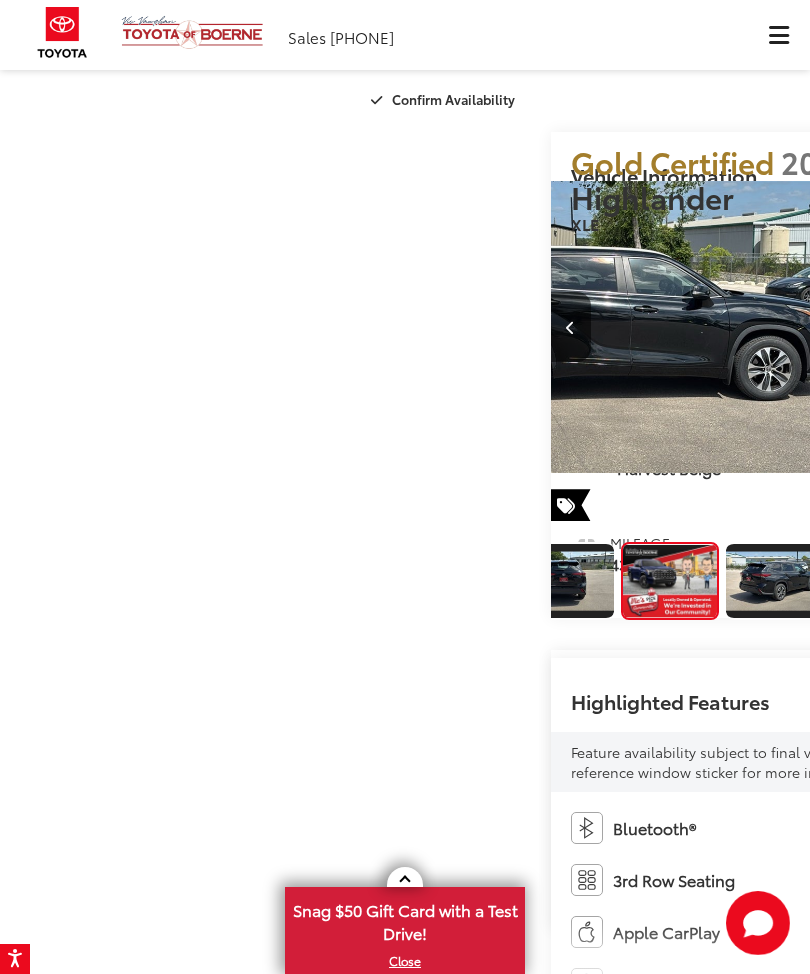 scroll, scrollTop: 0, scrollLeft: 5296, axis: horizontal 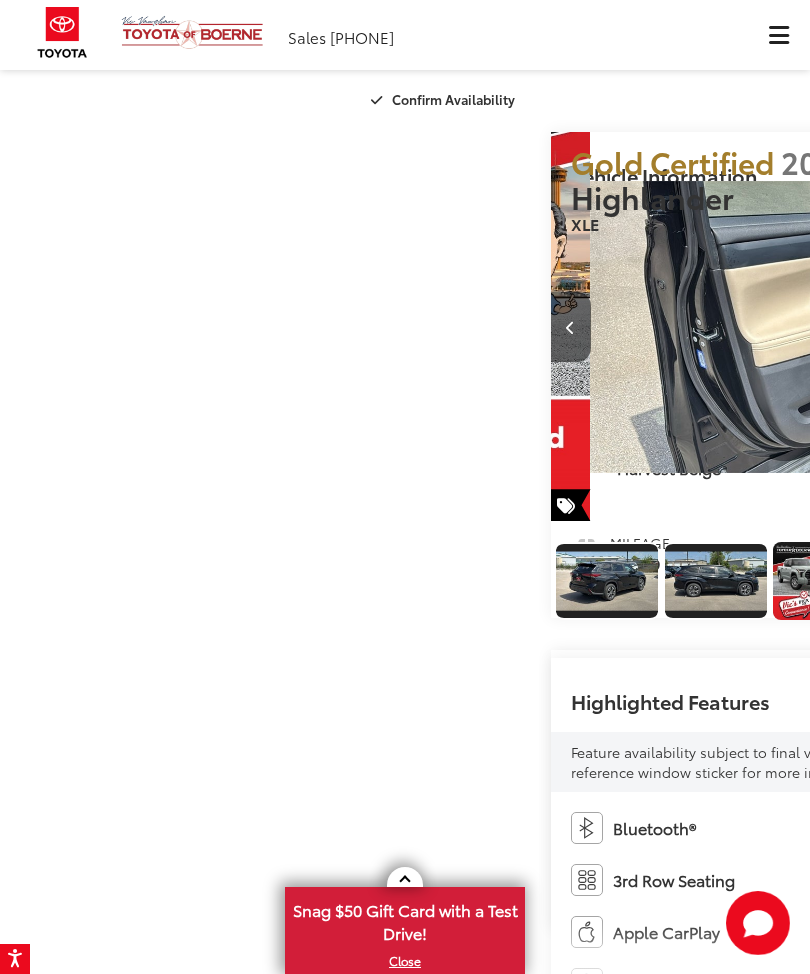 click at bounding box center (1050, 327) 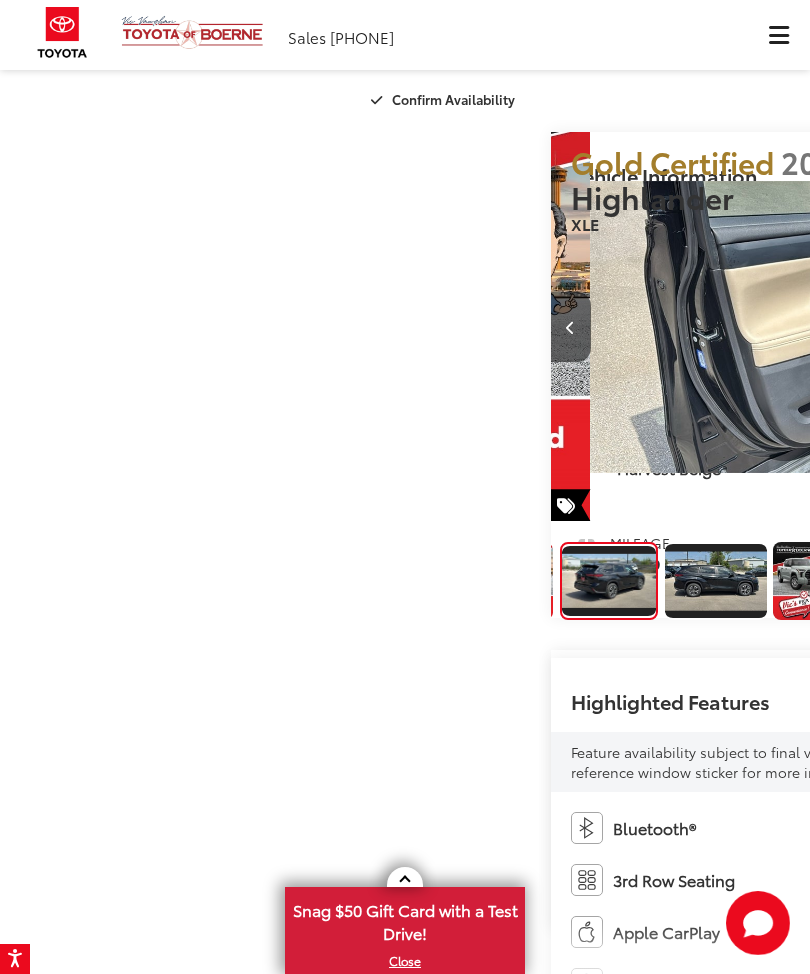 scroll 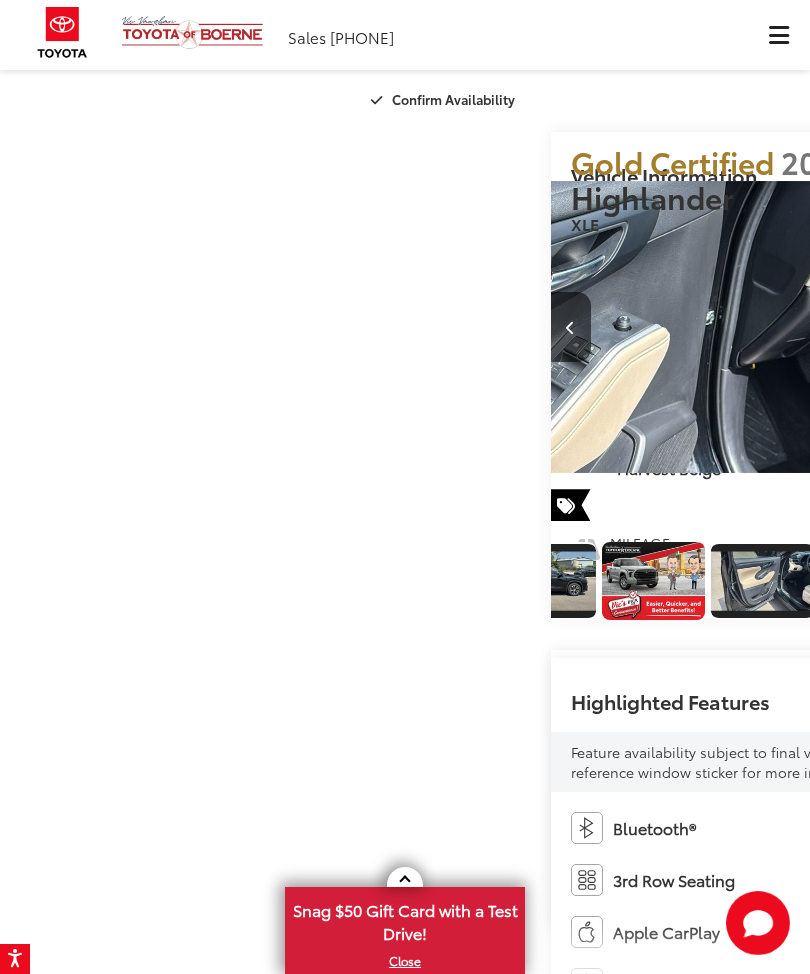 click at bounding box center [1050, 327] 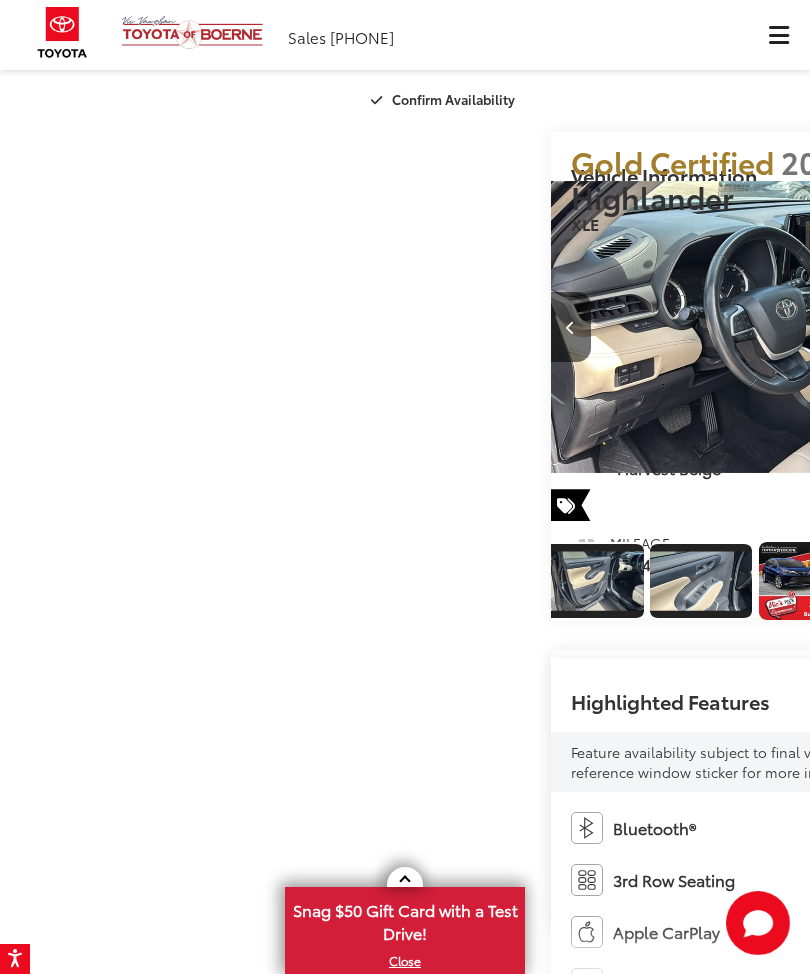 click at bounding box center (1050, 327) 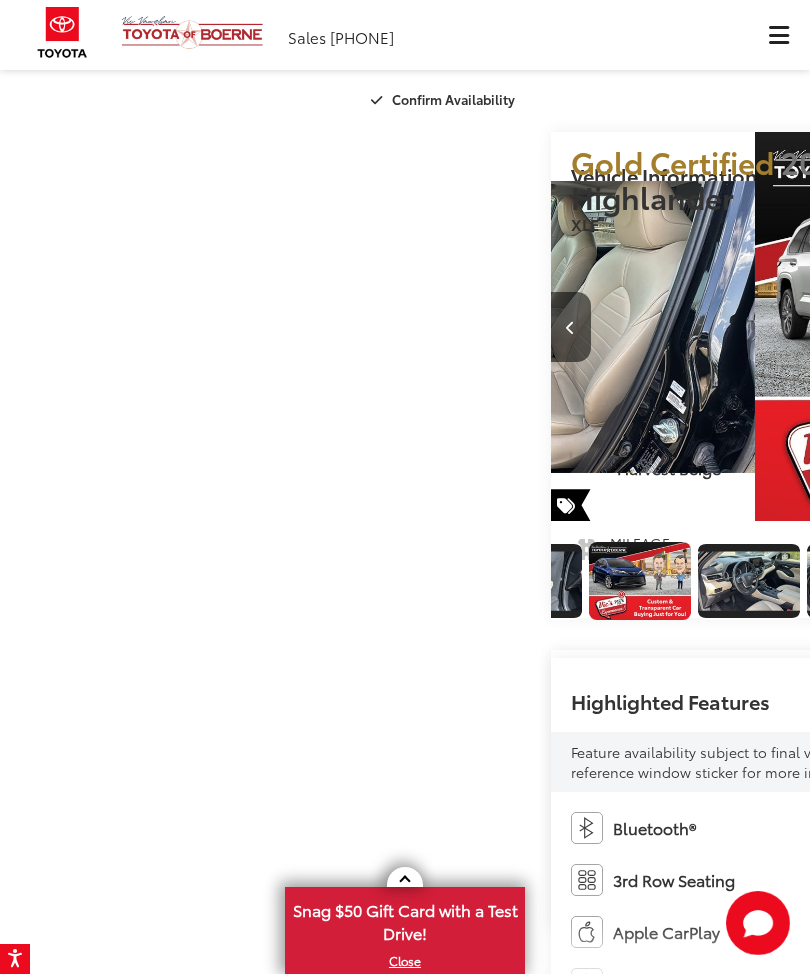 click at bounding box center (1050, 327) 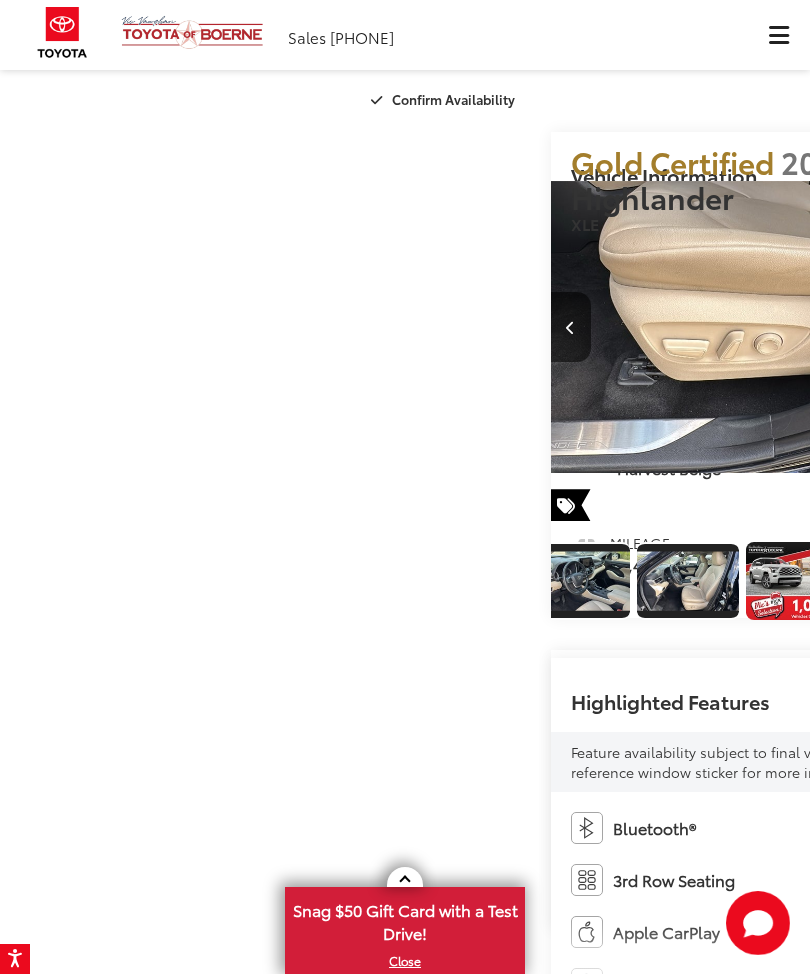 click at bounding box center [1050, 327] 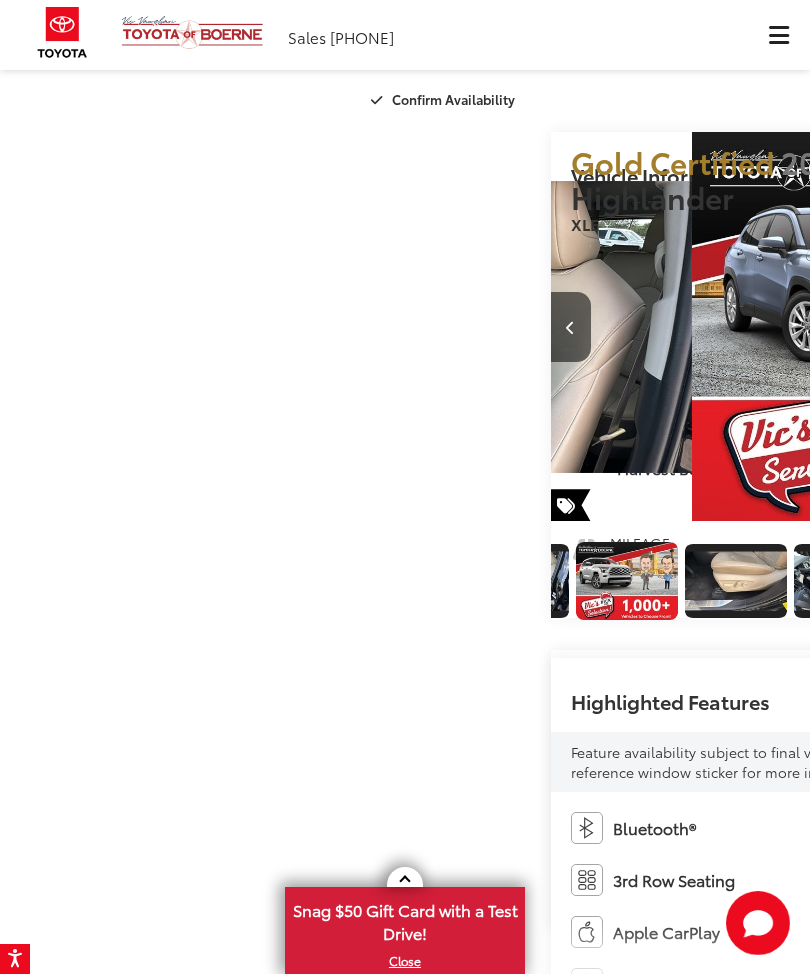 click at bounding box center [1050, 327] 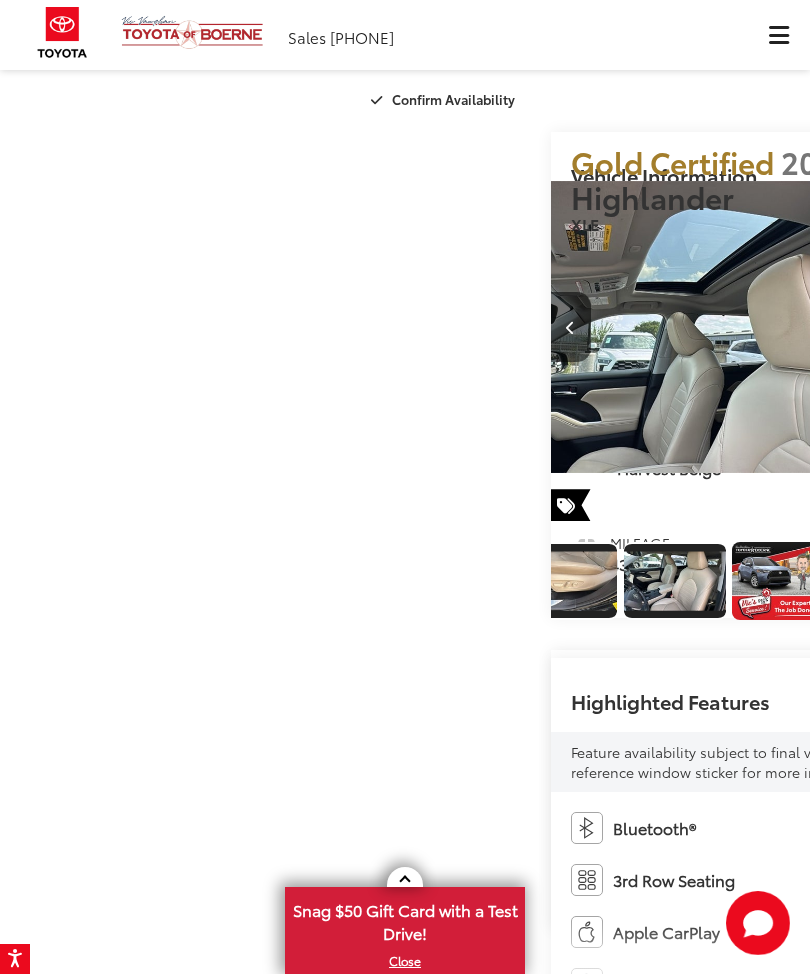 click at bounding box center [1050, 327] 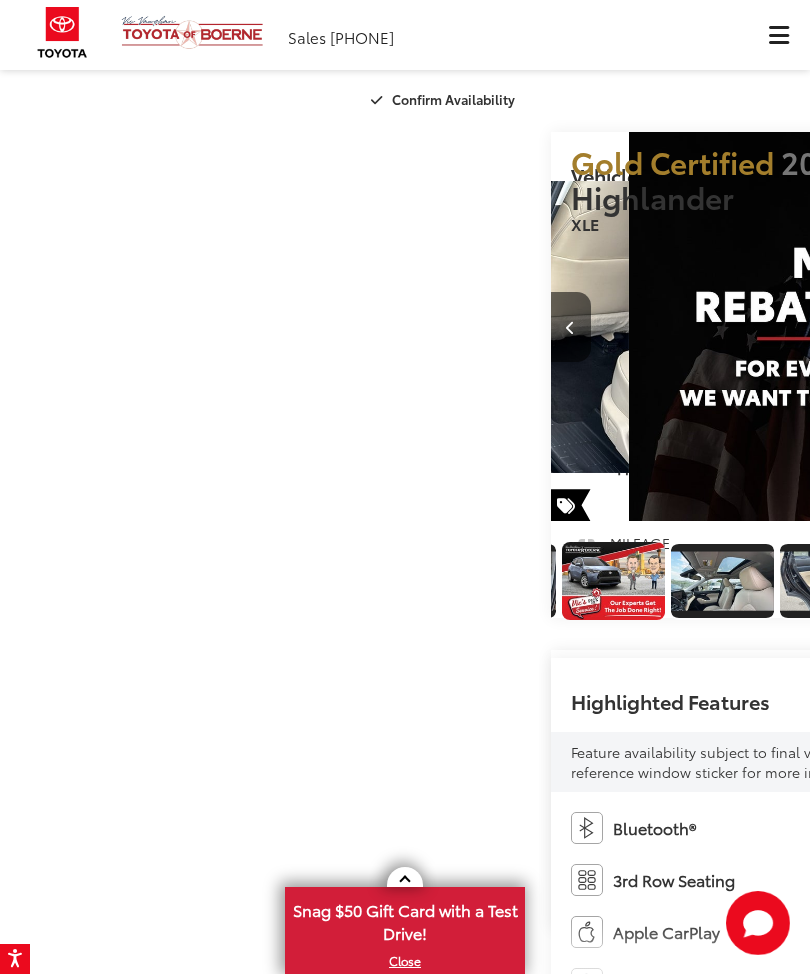 click at bounding box center (1049, 328) 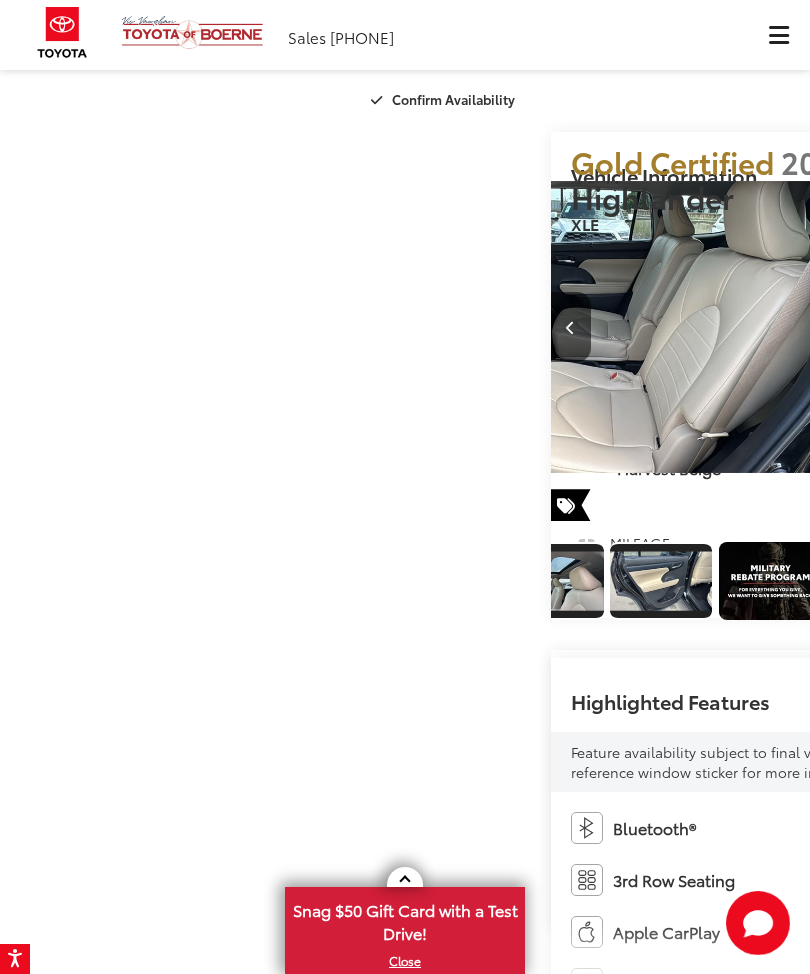 click at bounding box center [1050, 327] 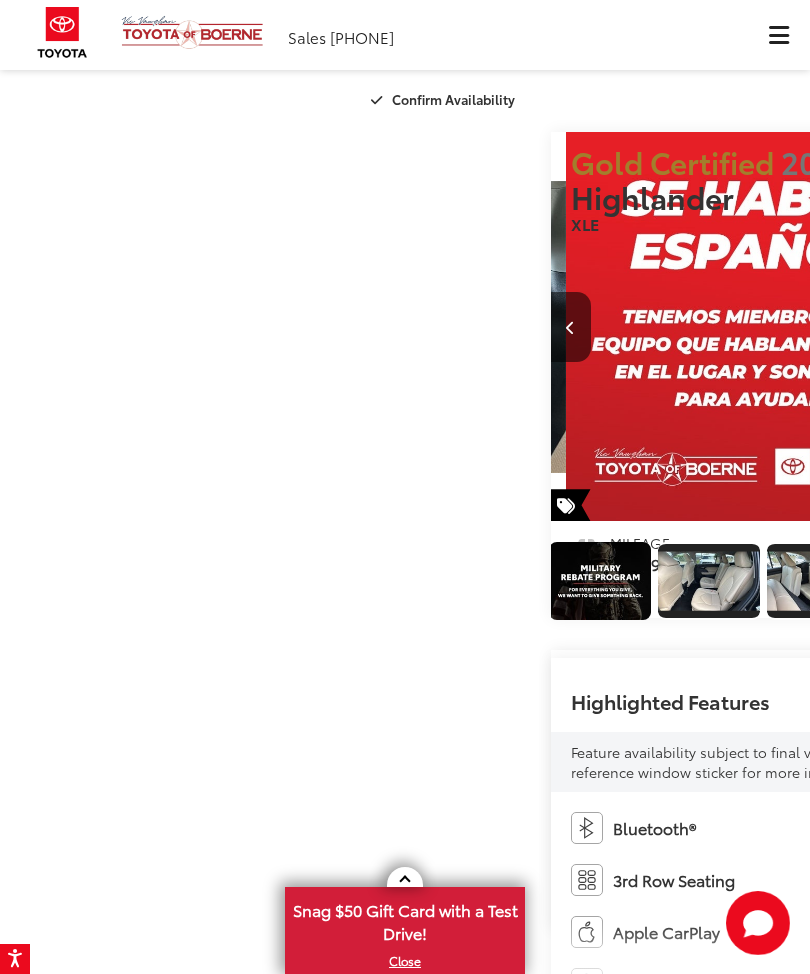click at bounding box center (1050, 327) 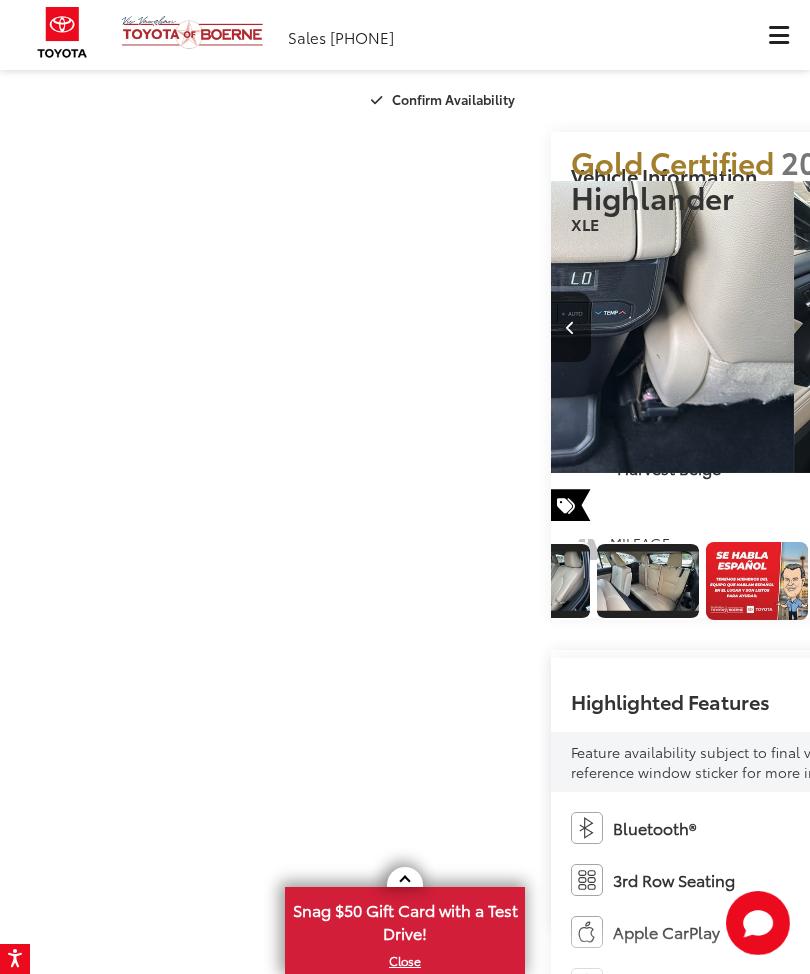 click at bounding box center (1050, 327) 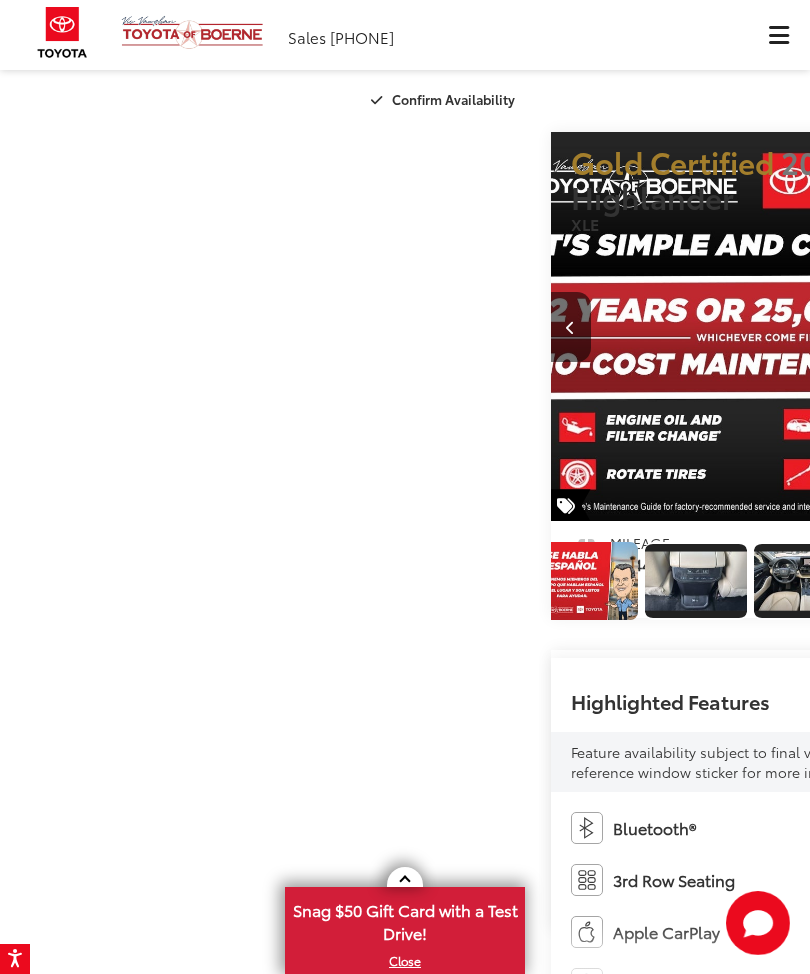 click at bounding box center (1031, 326) 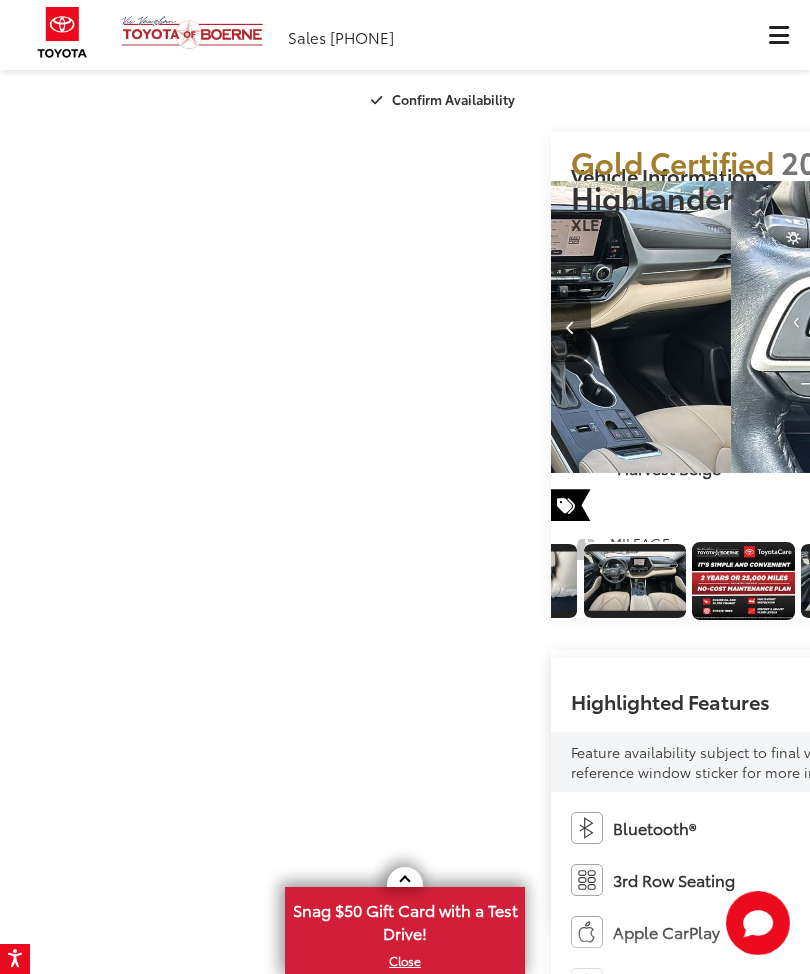 click at bounding box center (1050, 327) 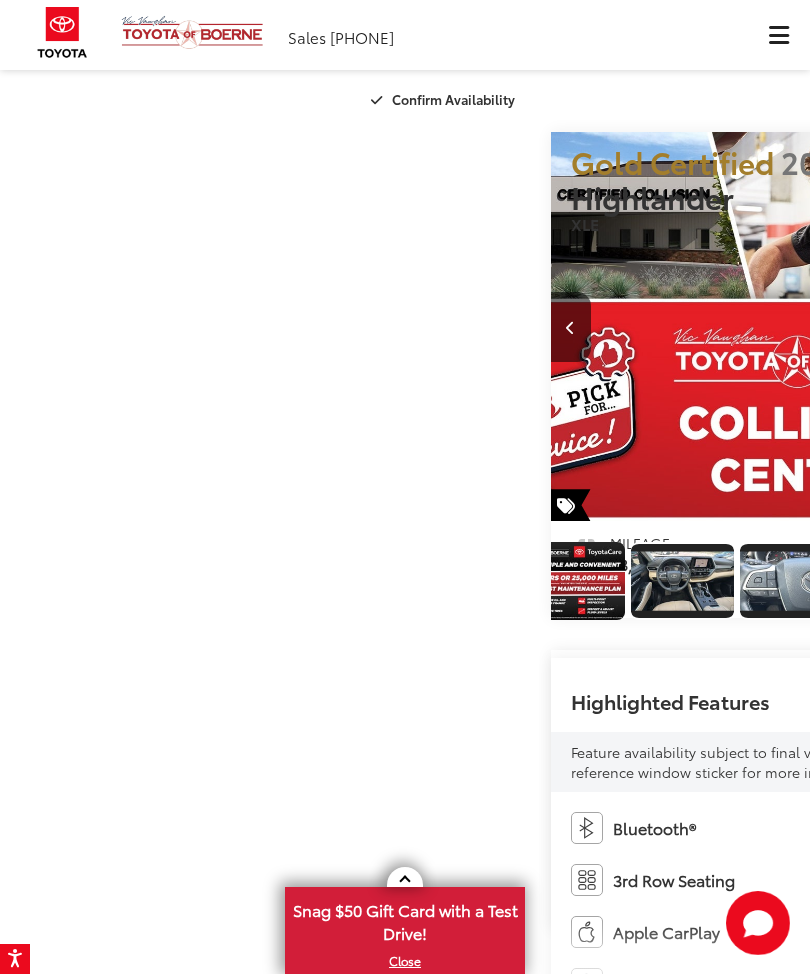 click at bounding box center (1050, 327) 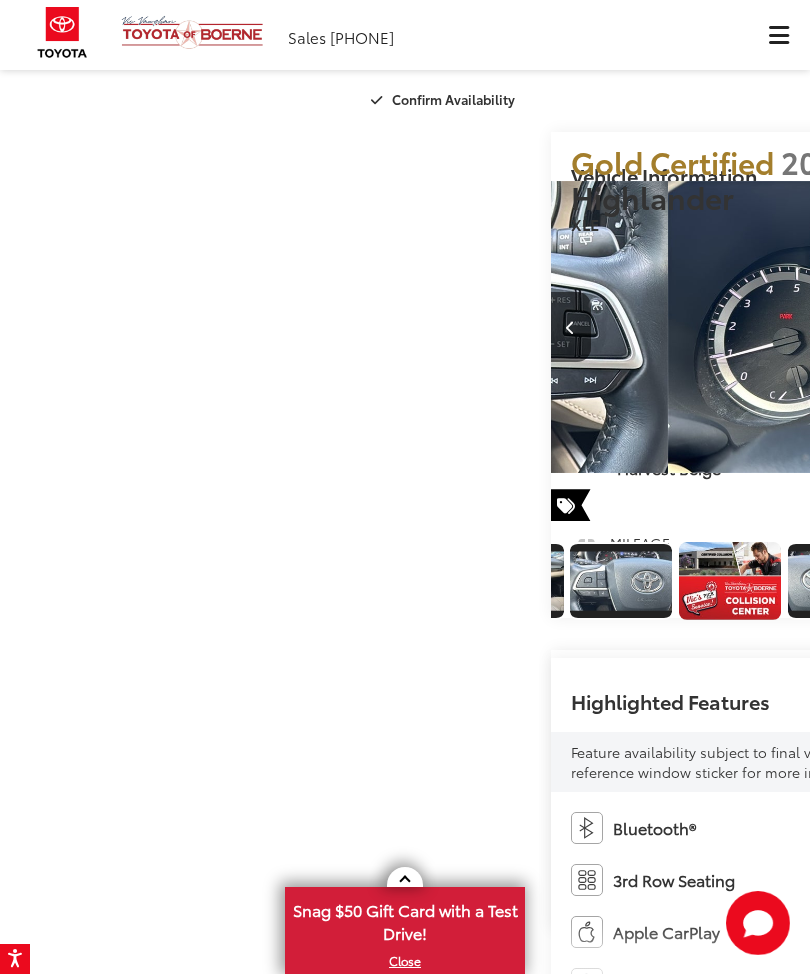 click at bounding box center (1050, 327) 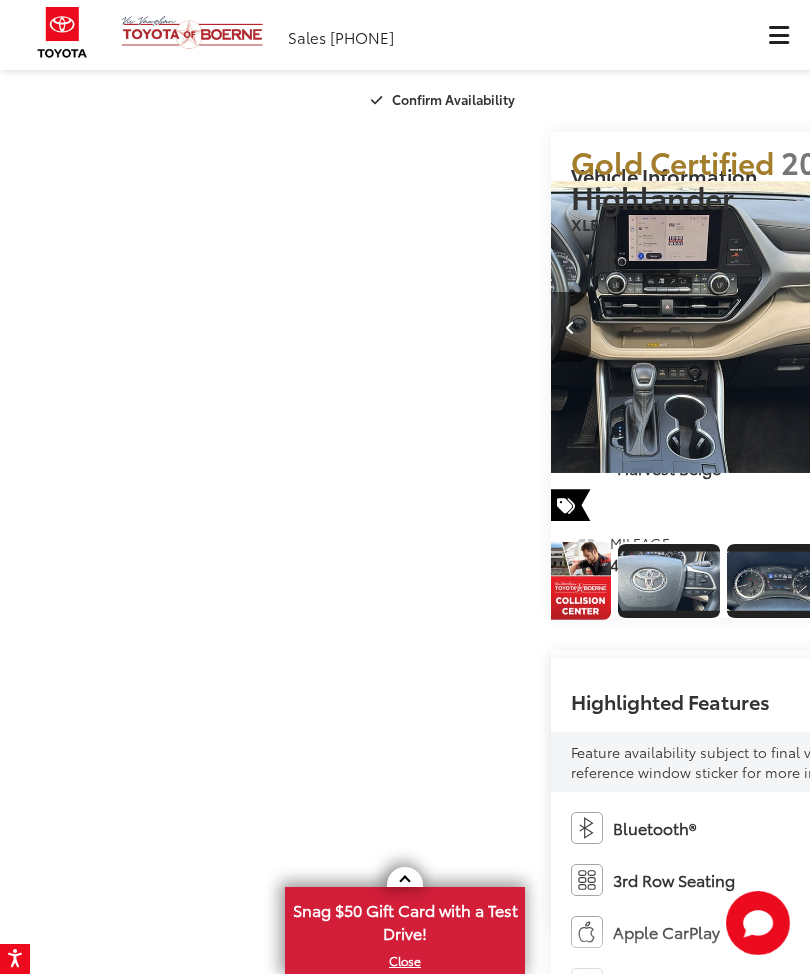 click at bounding box center [1050, 327] 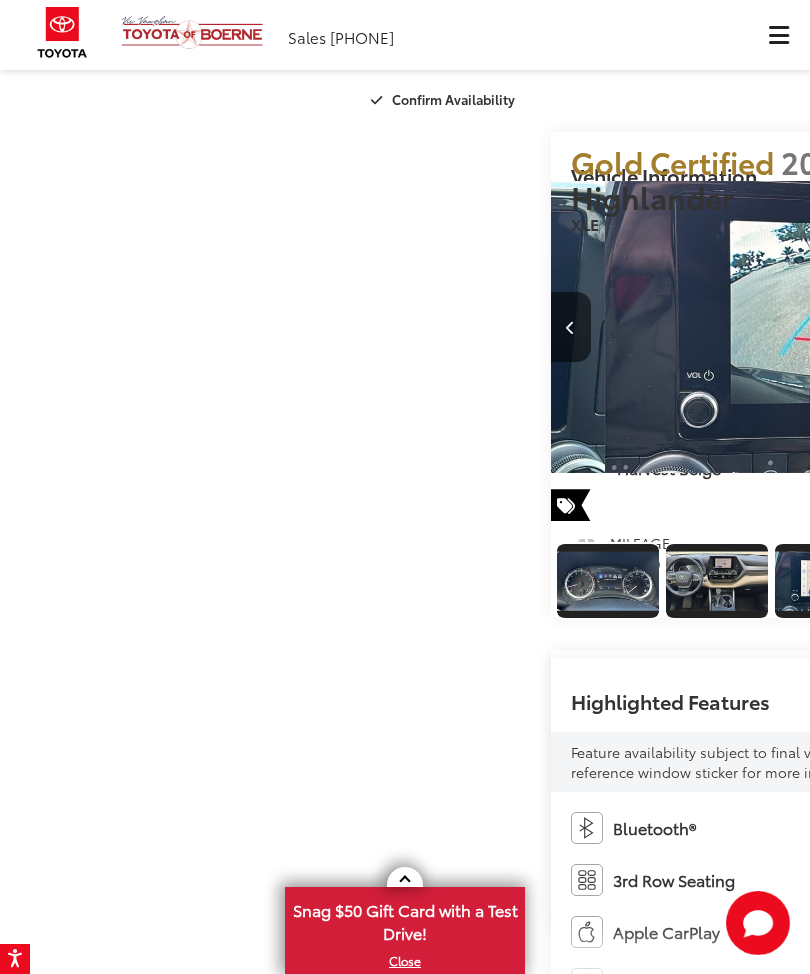 click at bounding box center [1050, 327] 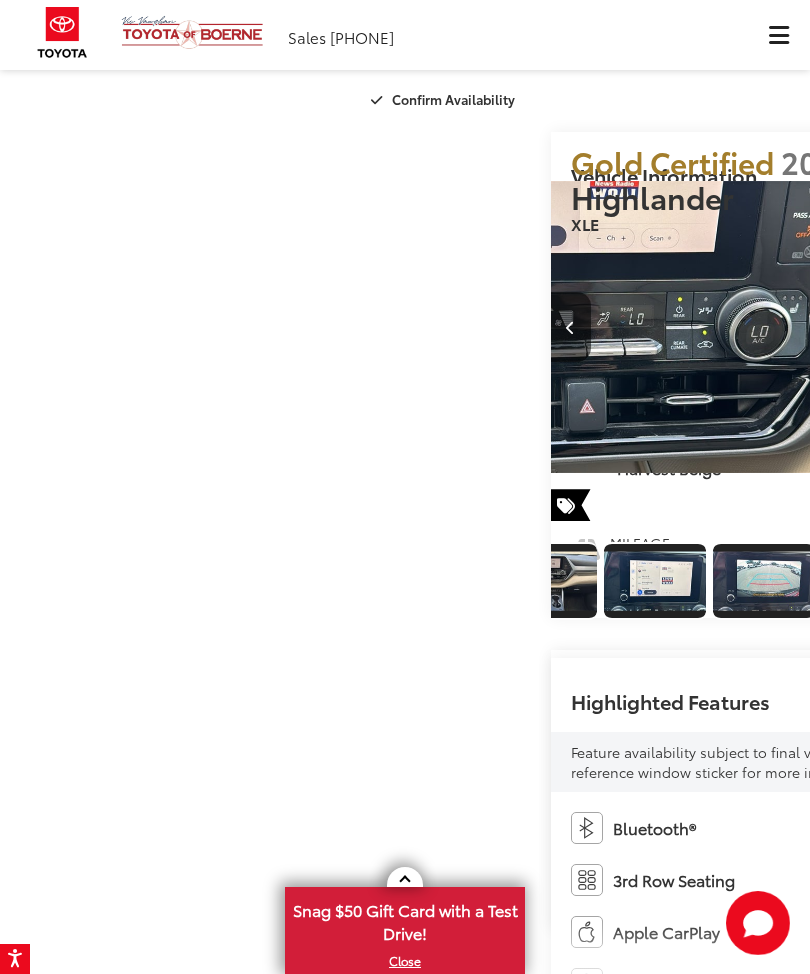 click at bounding box center (1031, 326) 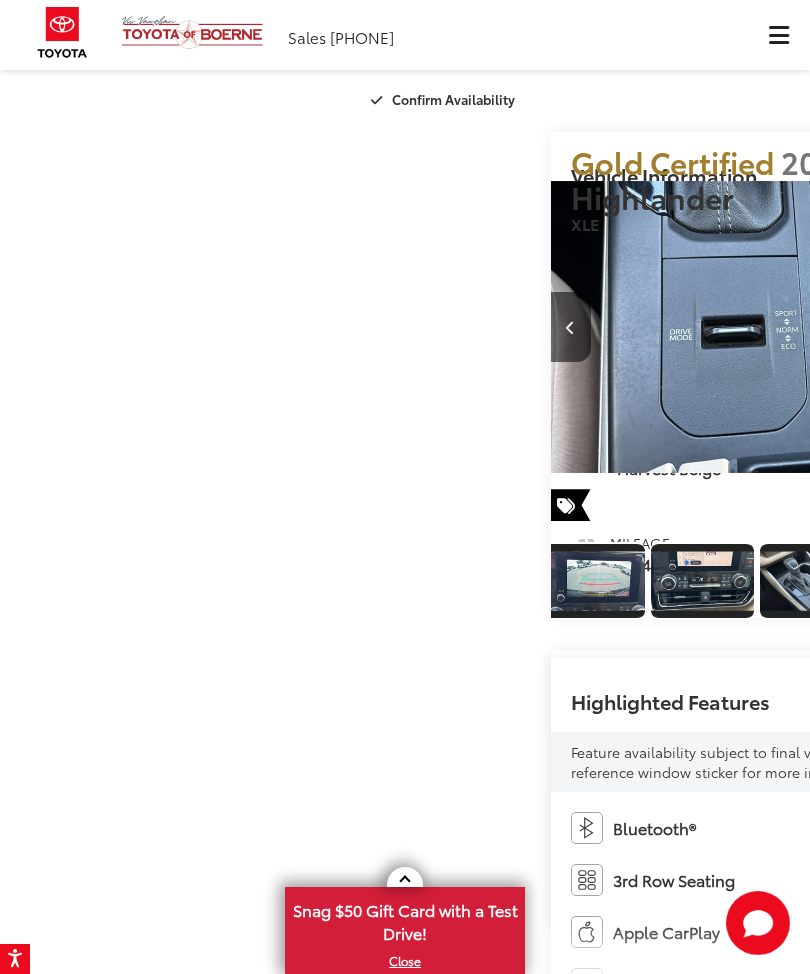 click at bounding box center (1050, 327) 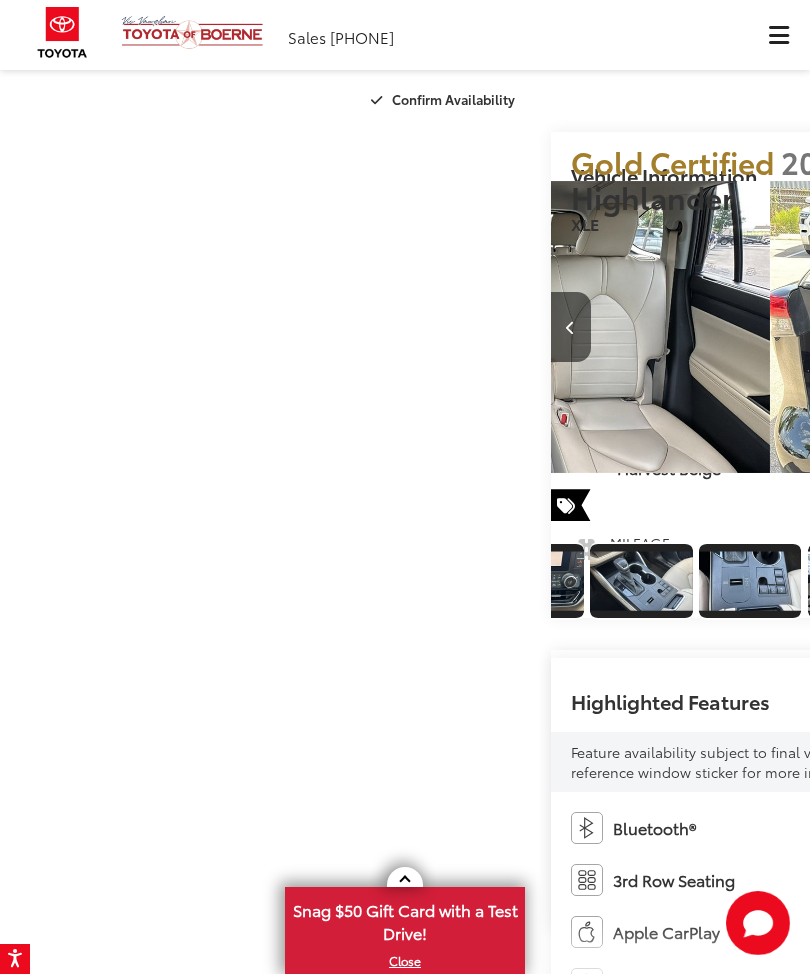 click at bounding box center (1050, 327) 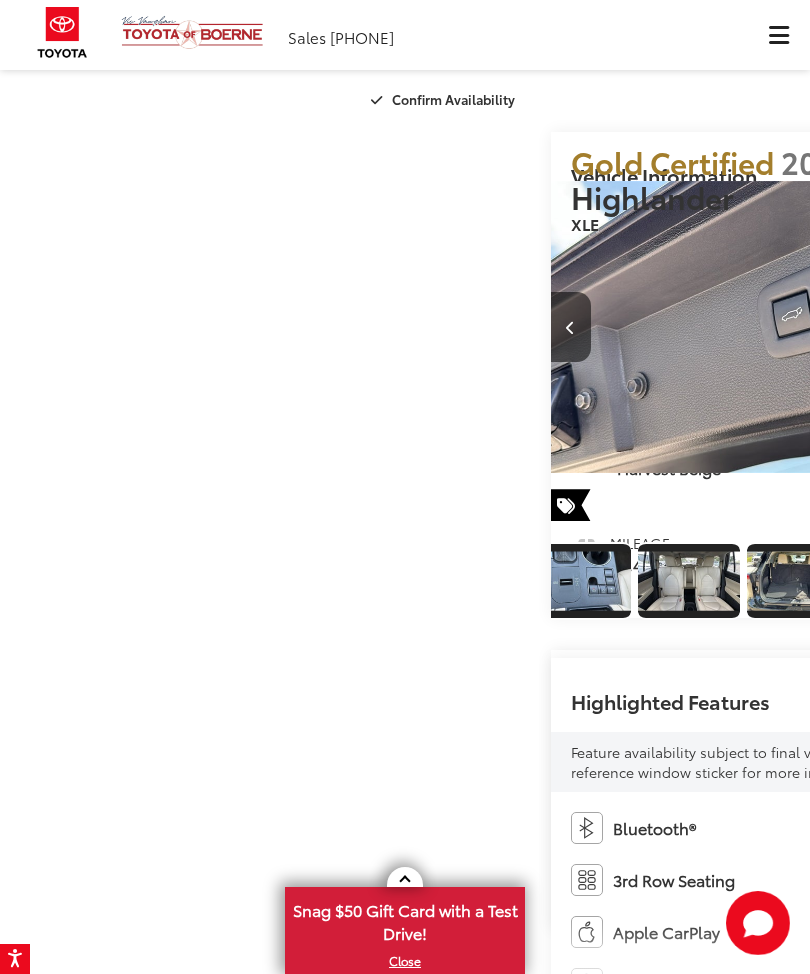 click at bounding box center (1050, 327) 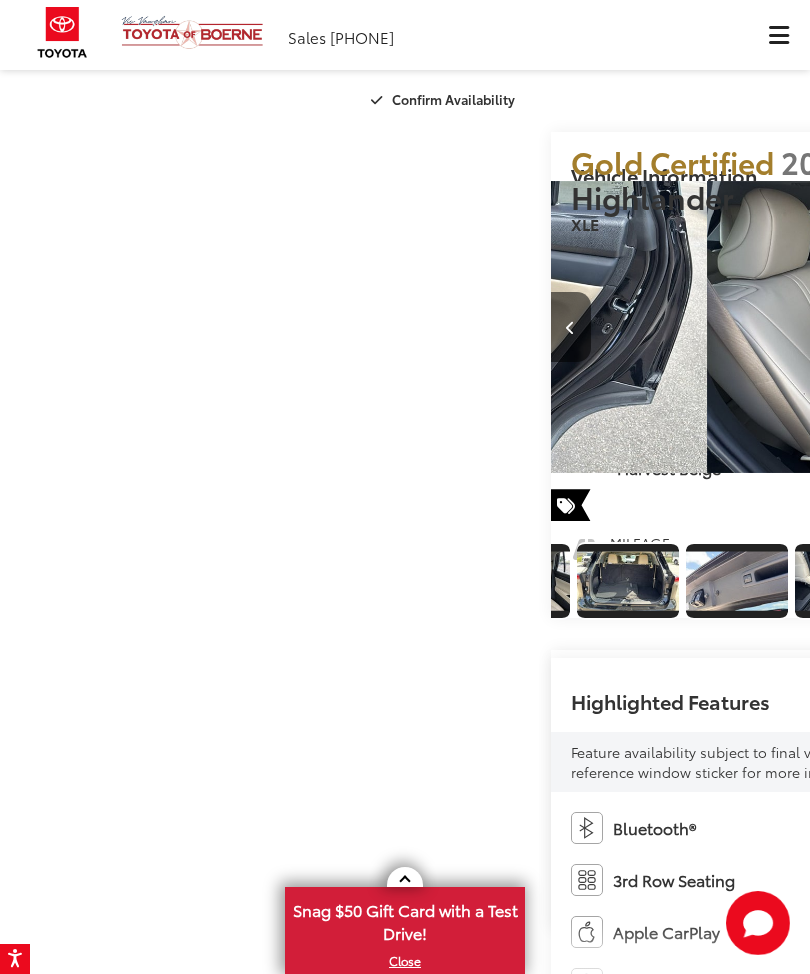click at bounding box center [1050, 327] 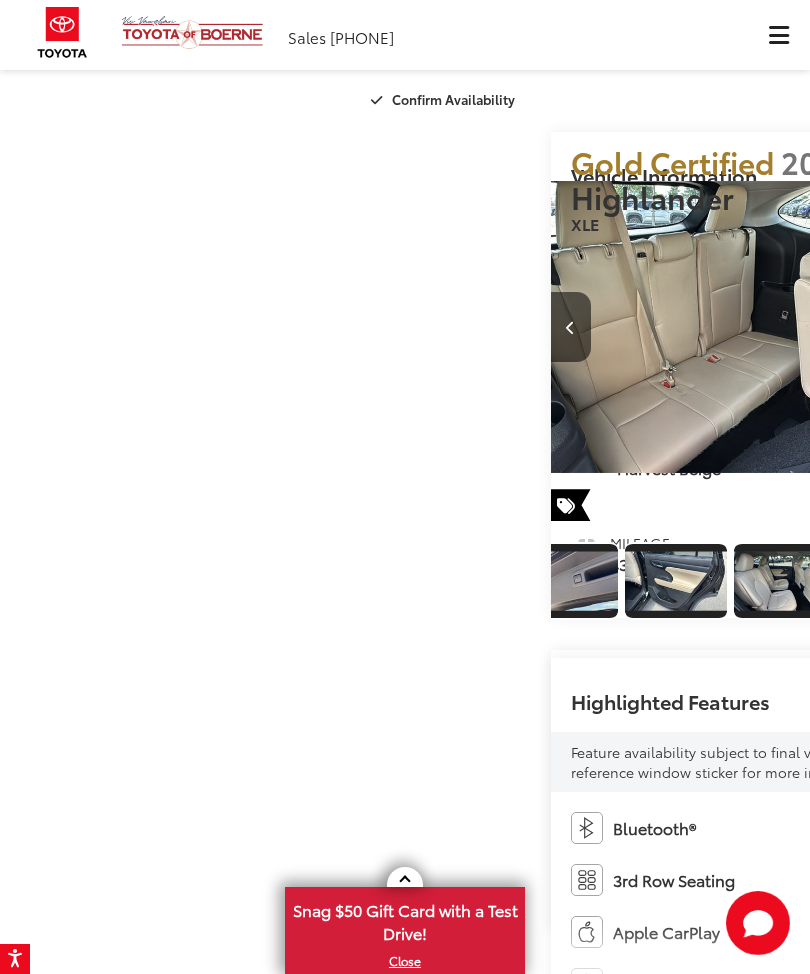 click at bounding box center [1050, 327] 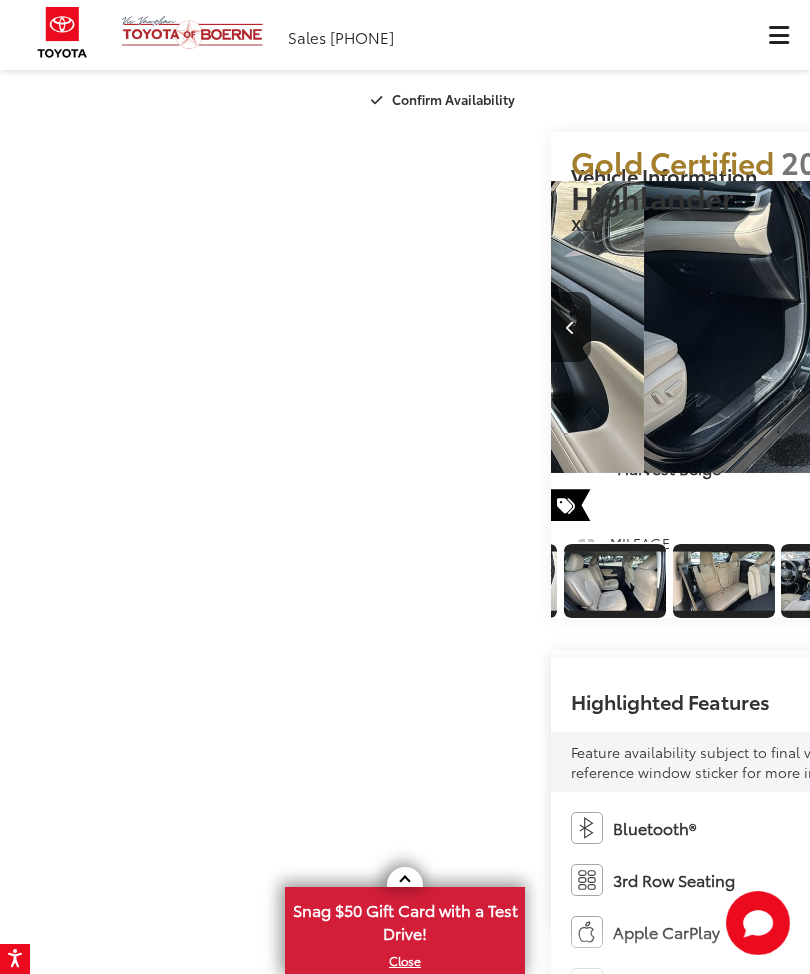 click at bounding box center [1050, 327] 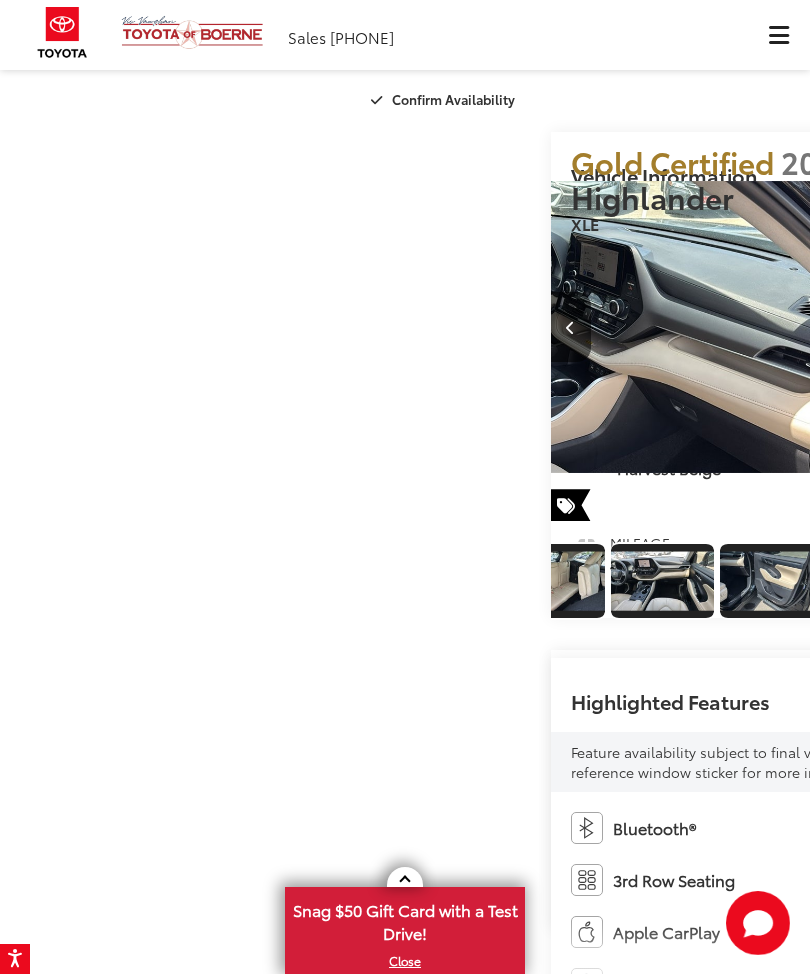 click at bounding box center (1050, 327) 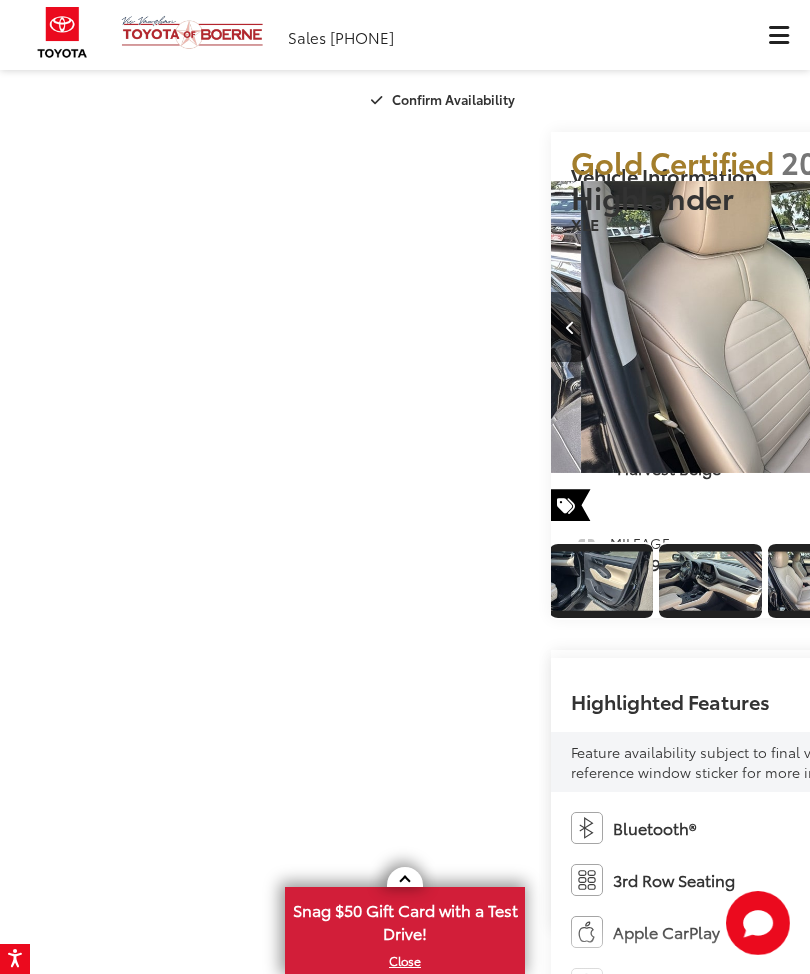click at bounding box center [1050, 327] 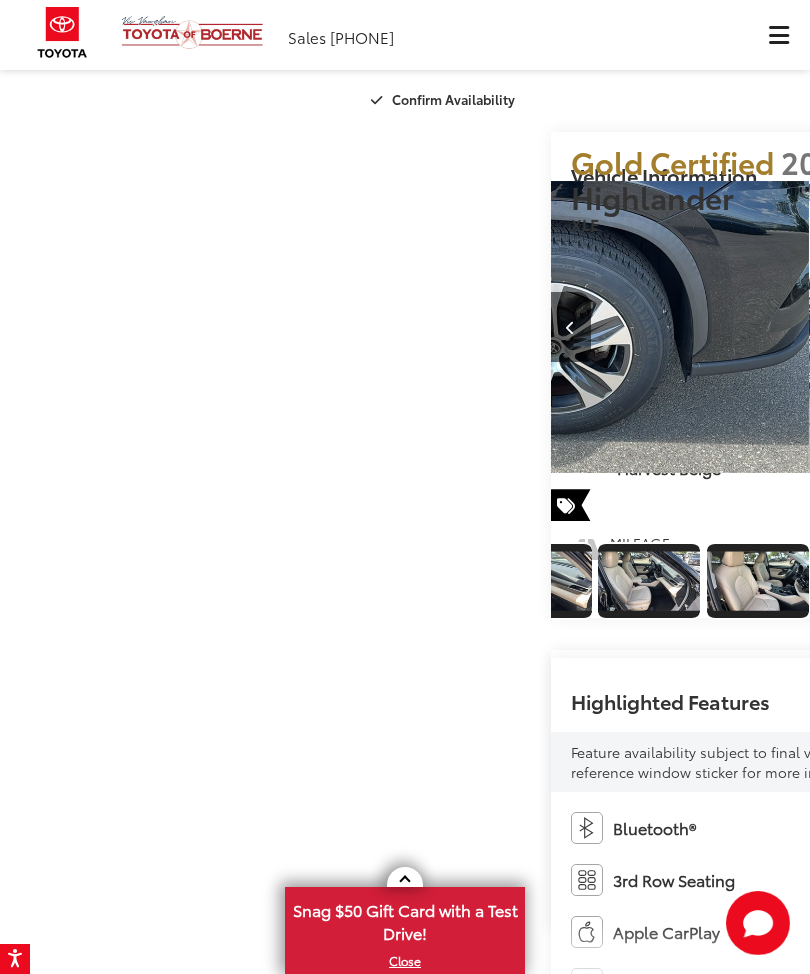 click at bounding box center [1050, 327] 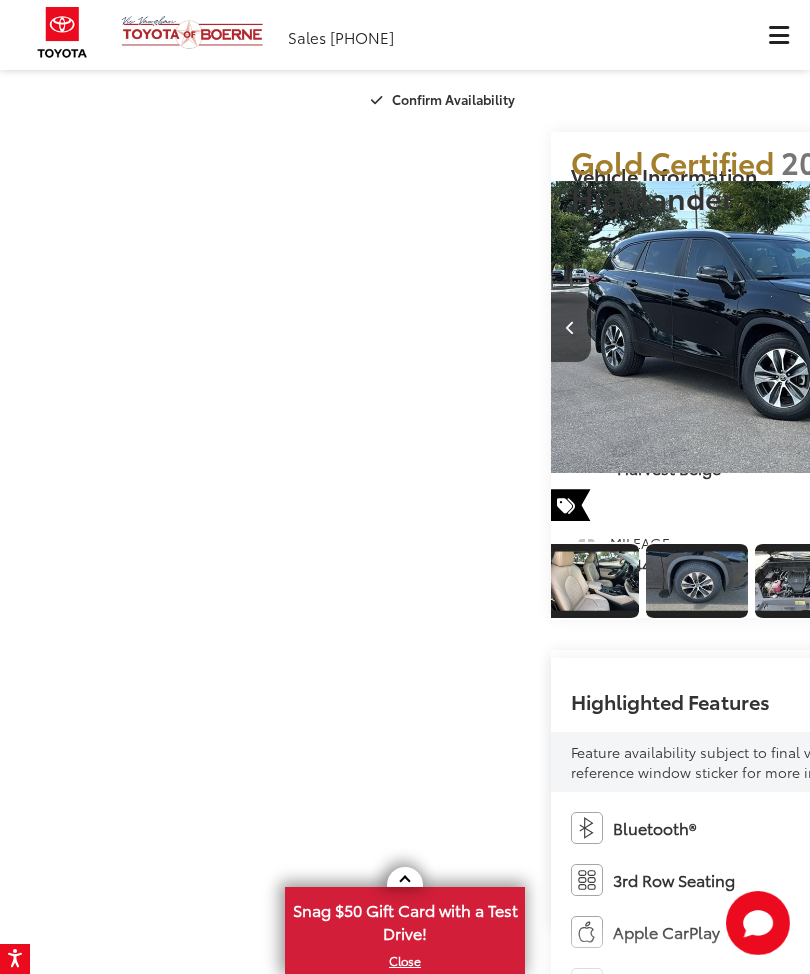 click at bounding box center [1050, 327] 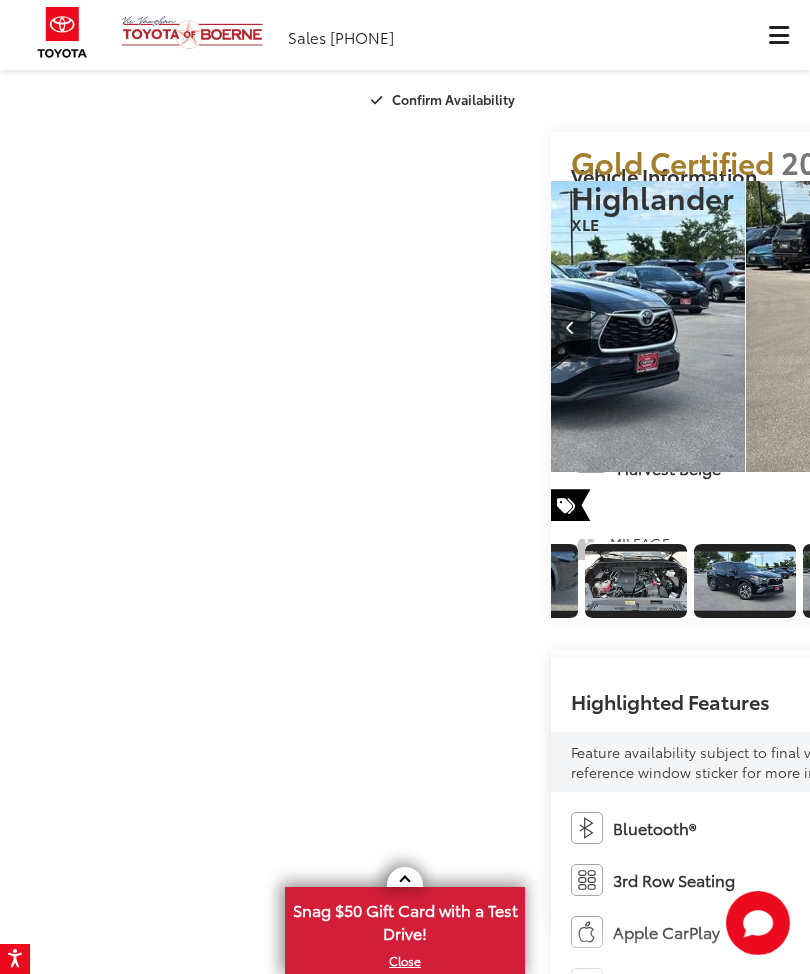 click at bounding box center (1050, 327) 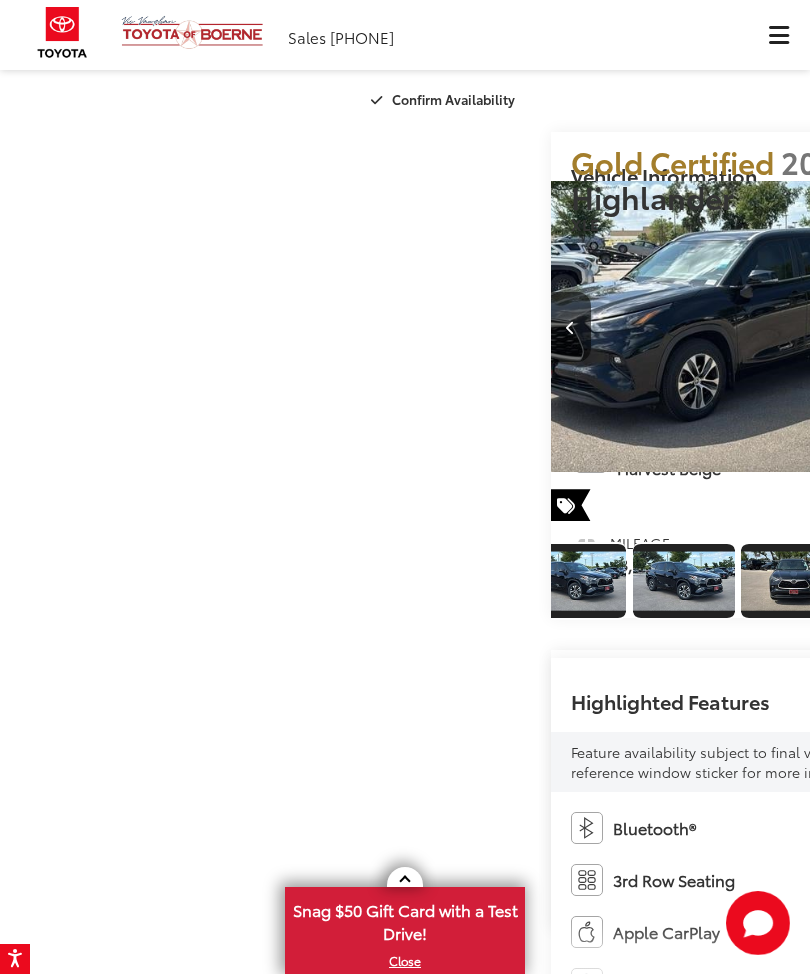 click at bounding box center (1050, 327) 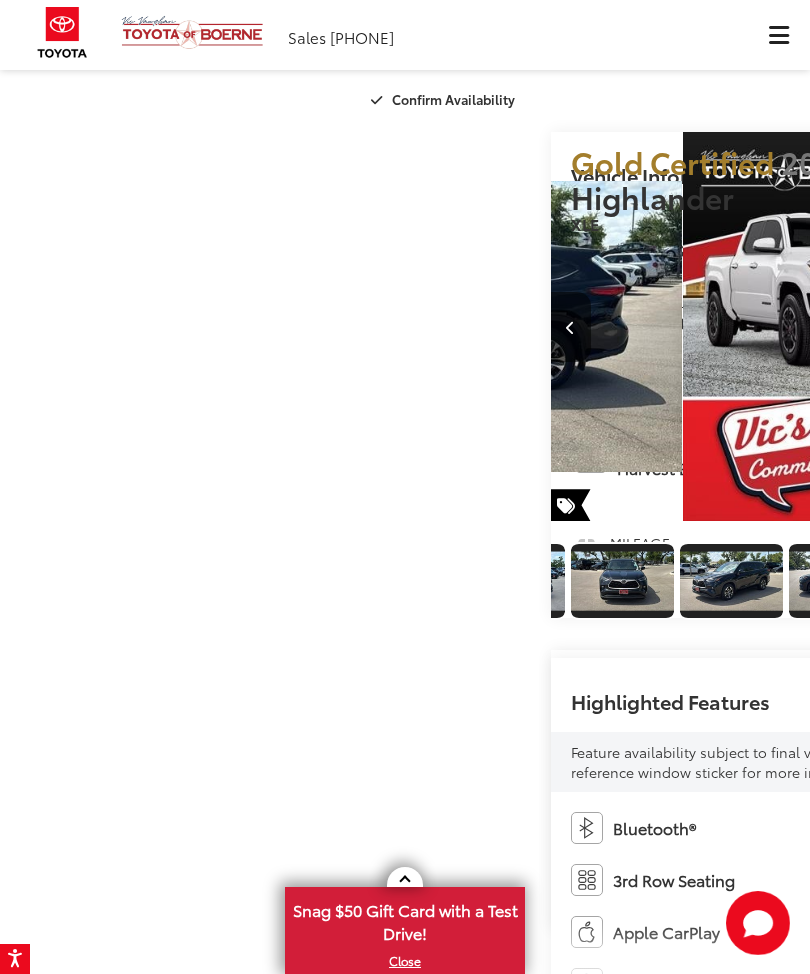 click at bounding box center [1050, 327] 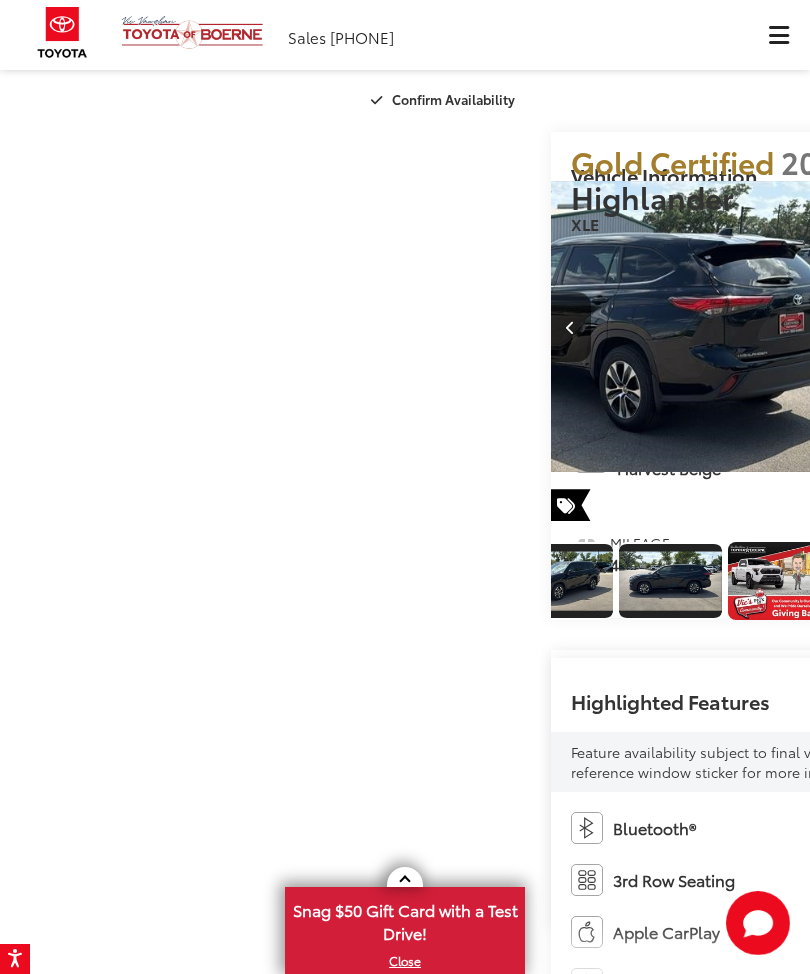 click at bounding box center (1050, 327) 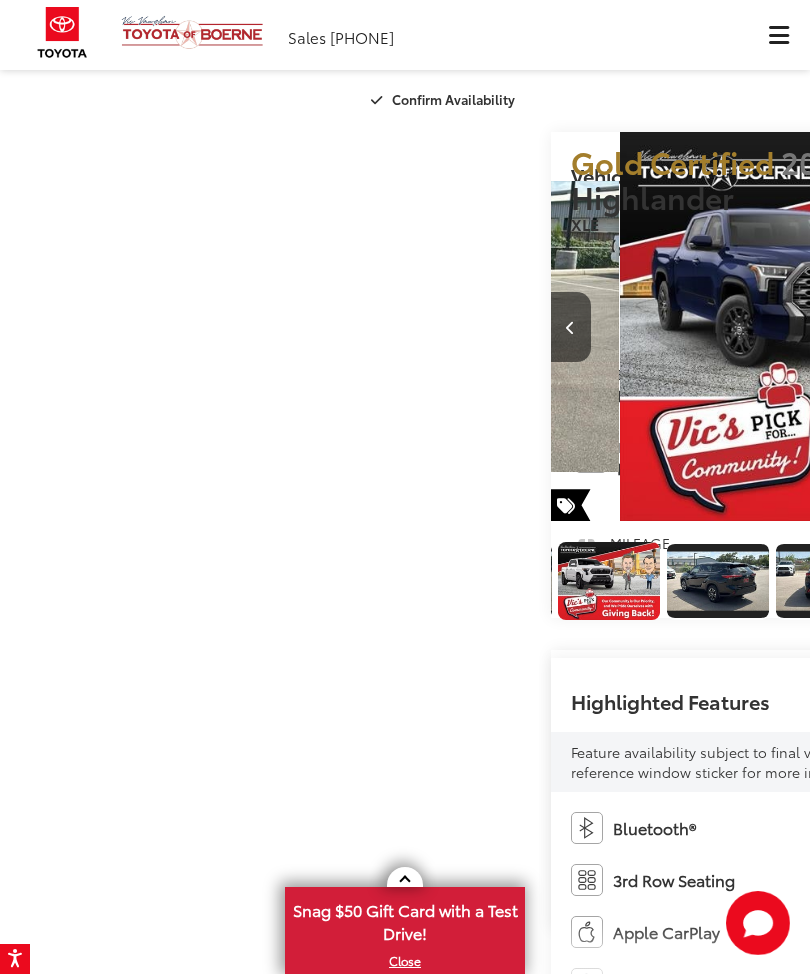 click at bounding box center (1031, 326) 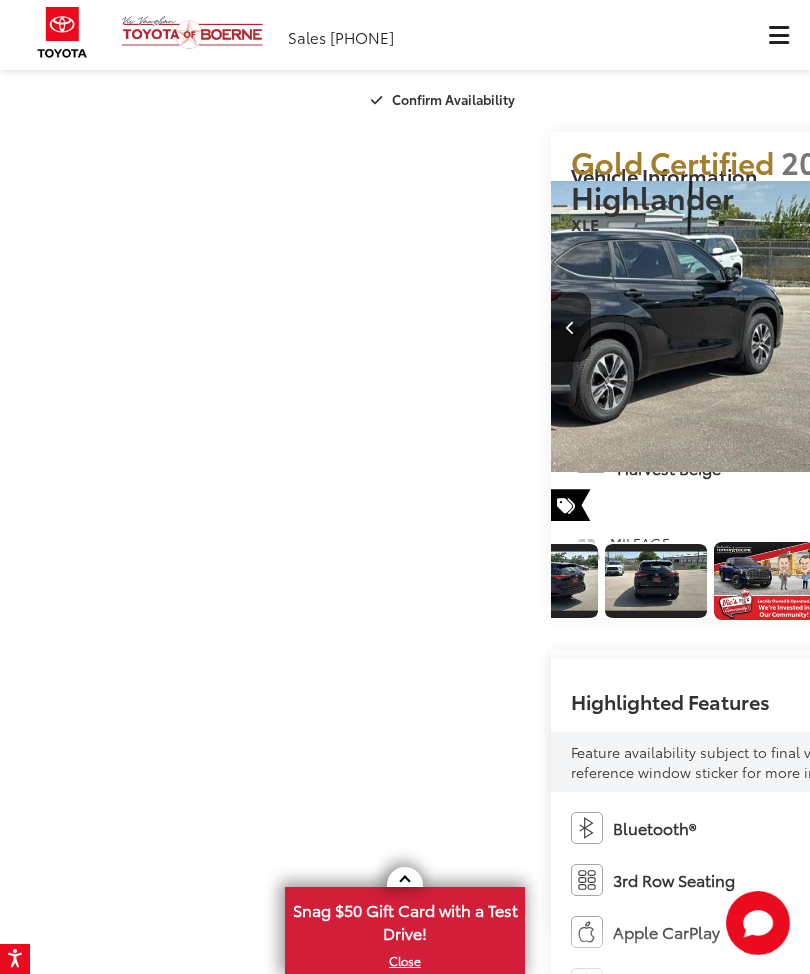 click at bounding box center (1050, 327) 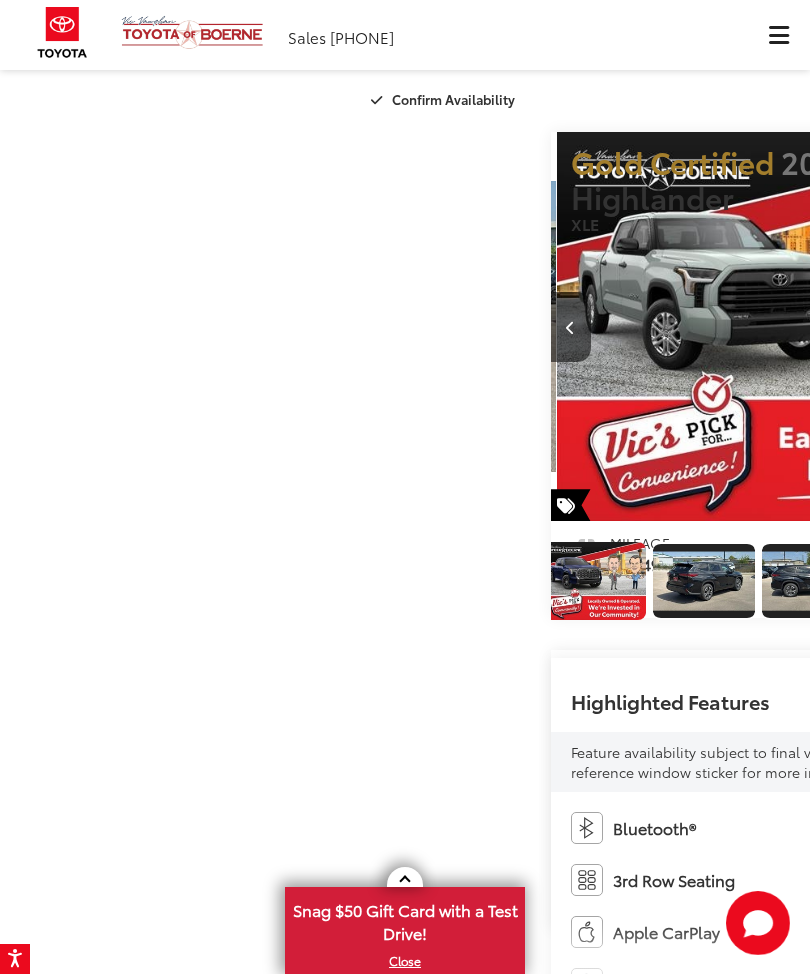 click at bounding box center (1050, 327) 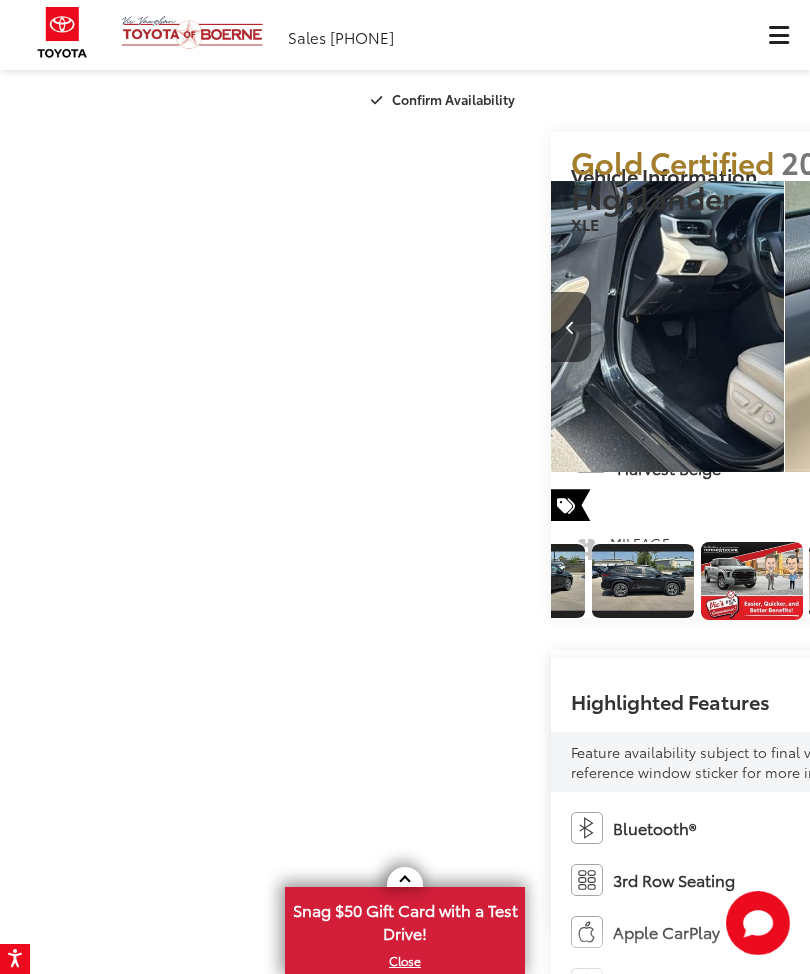 click at bounding box center (1050, 327) 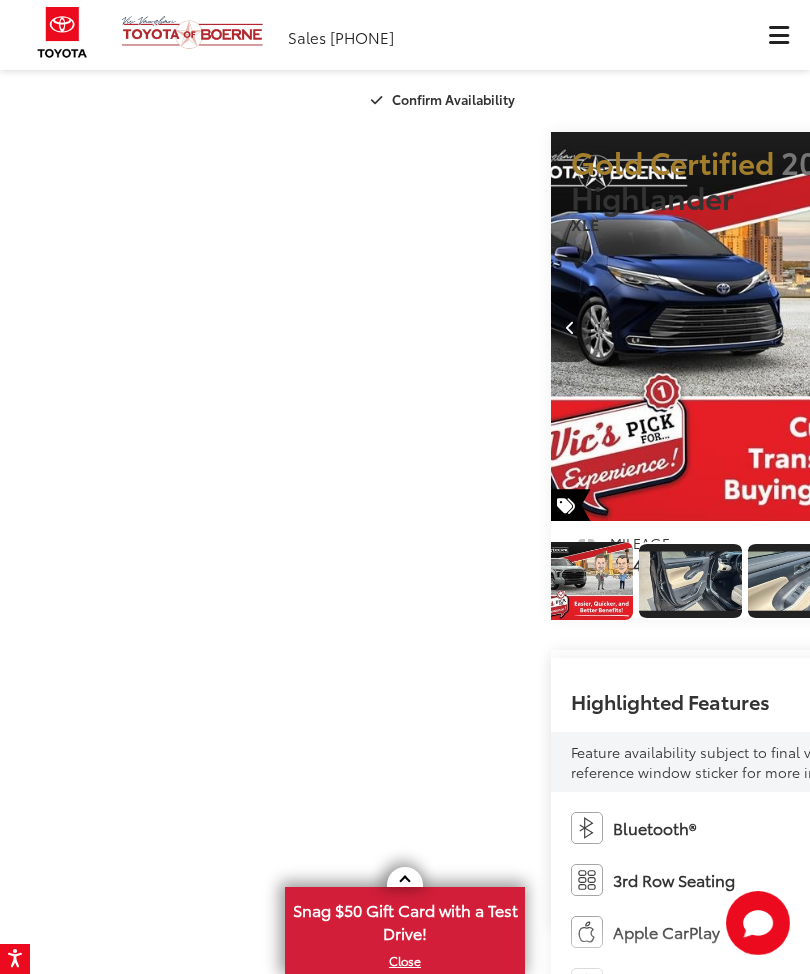 click at bounding box center [1050, 327] 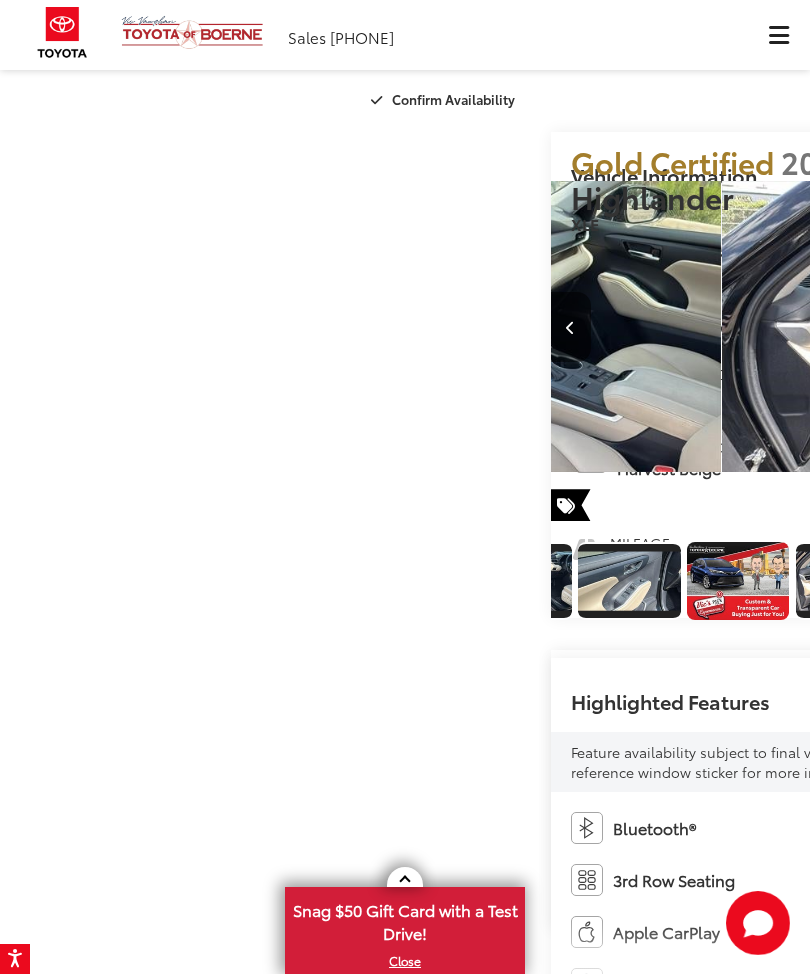click at bounding box center (1050, 327) 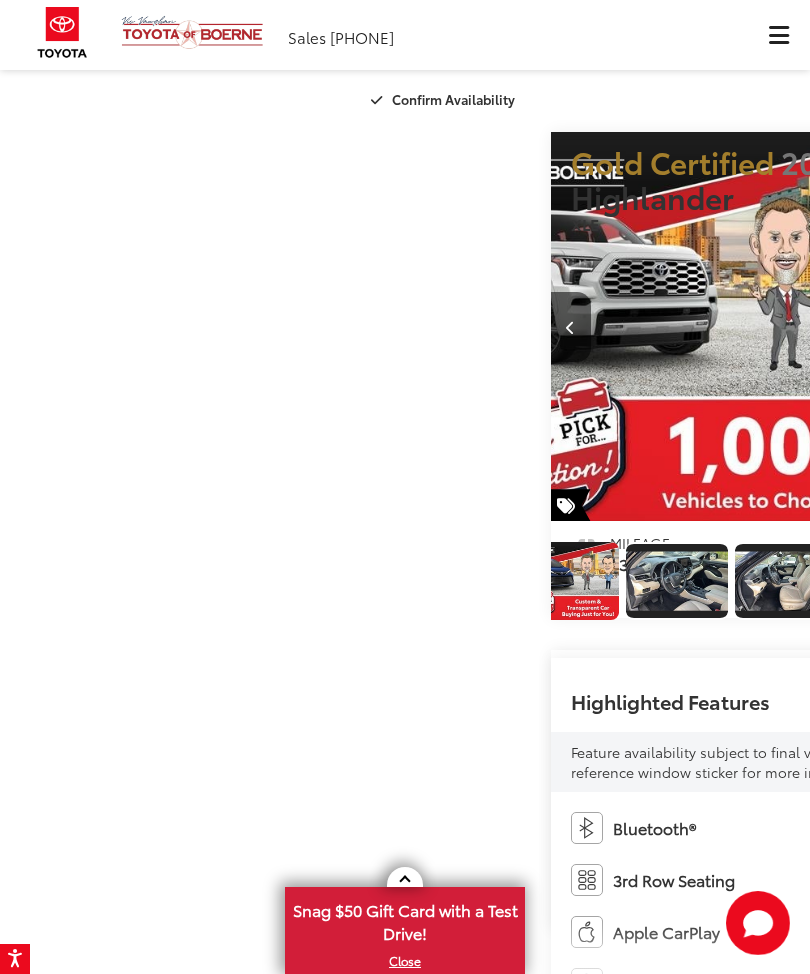 click at bounding box center [1050, 327] 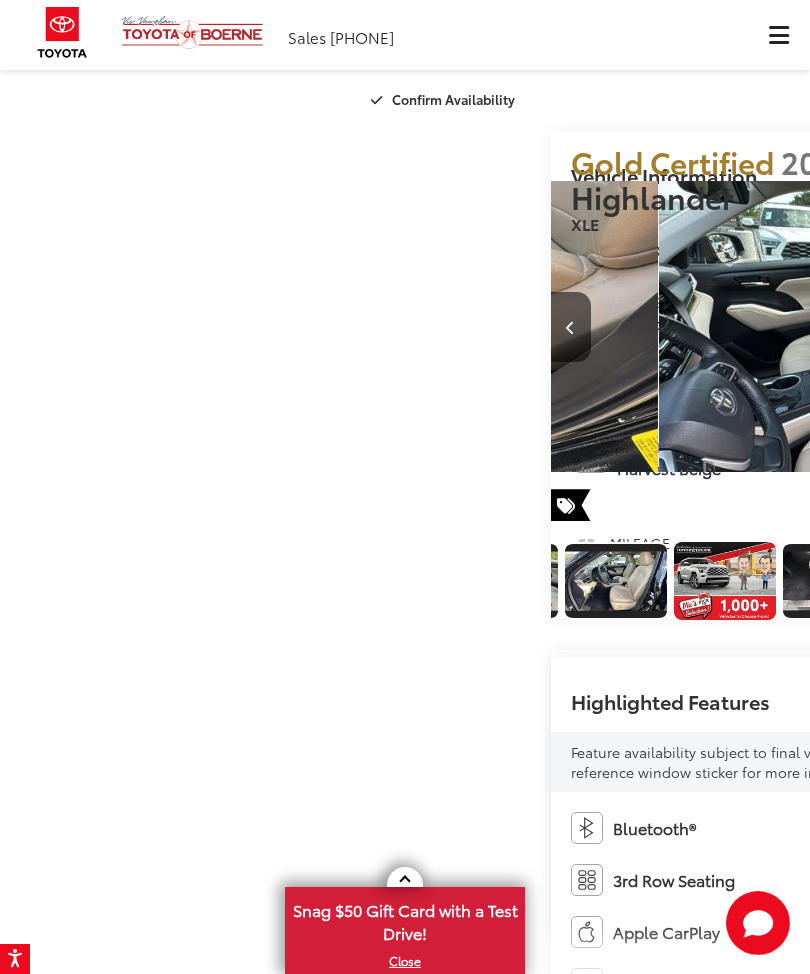 click at bounding box center (1050, 327) 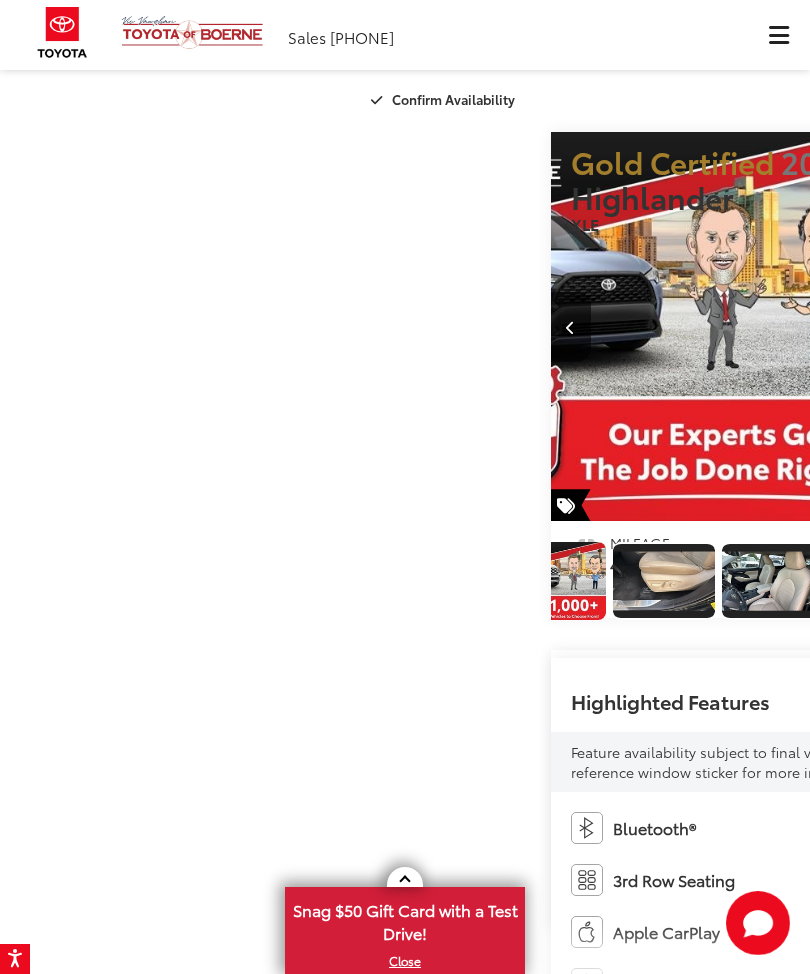 click at bounding box center [1050, 327] 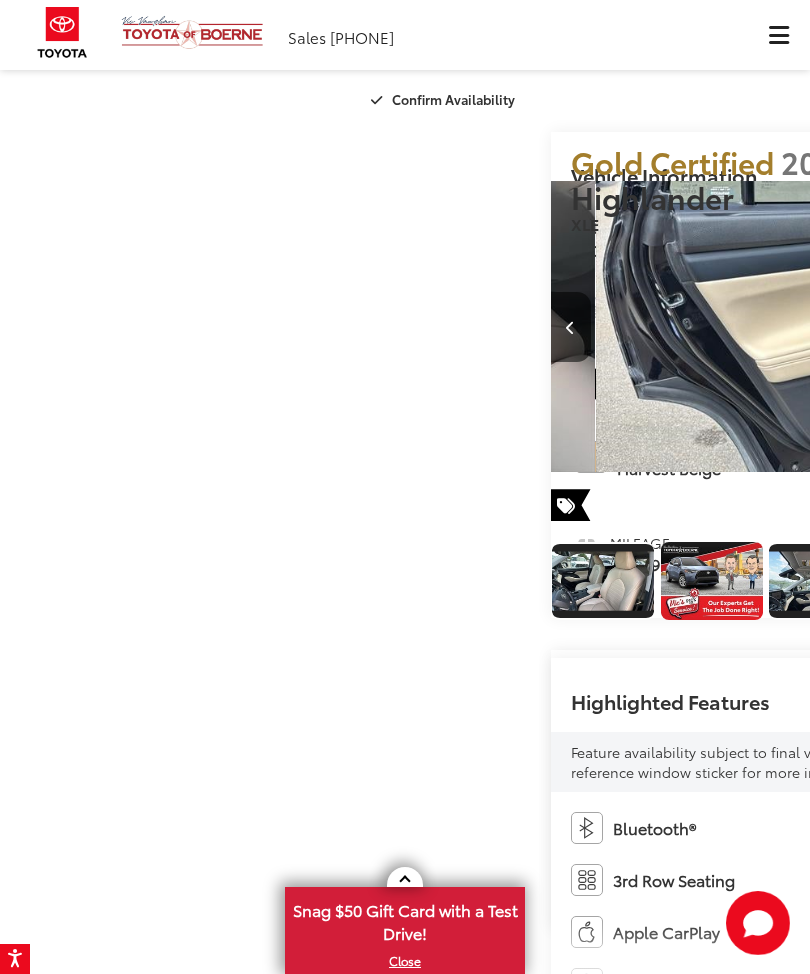 click at bounding box center (1050, 327) 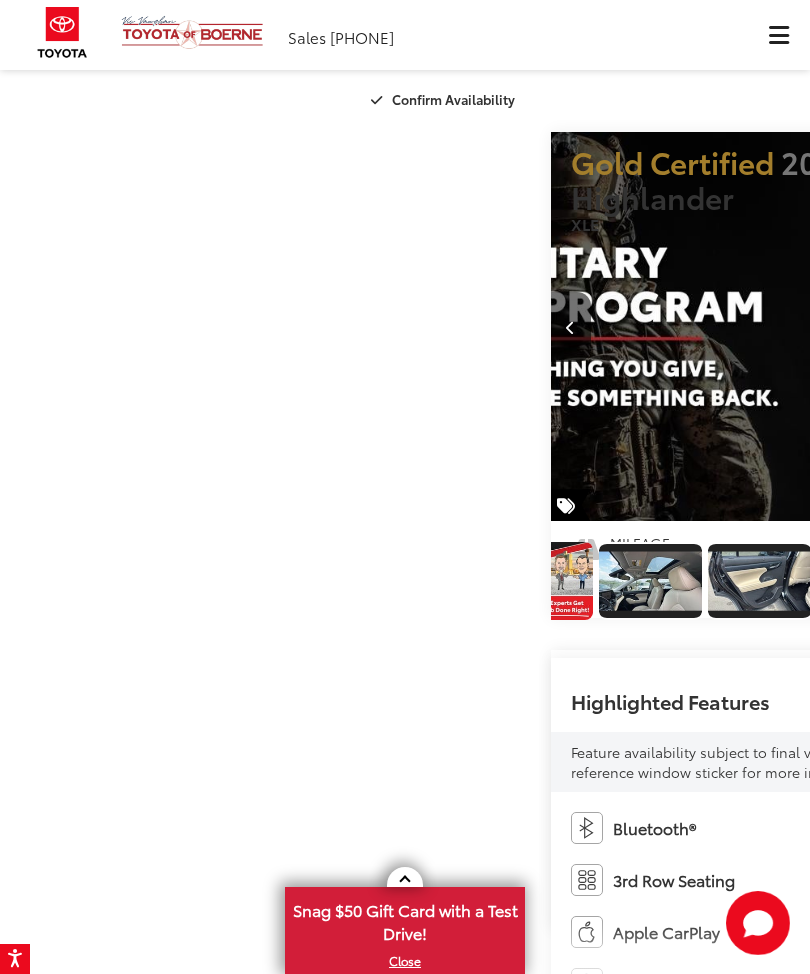 click at bounding box center [1050, 327] 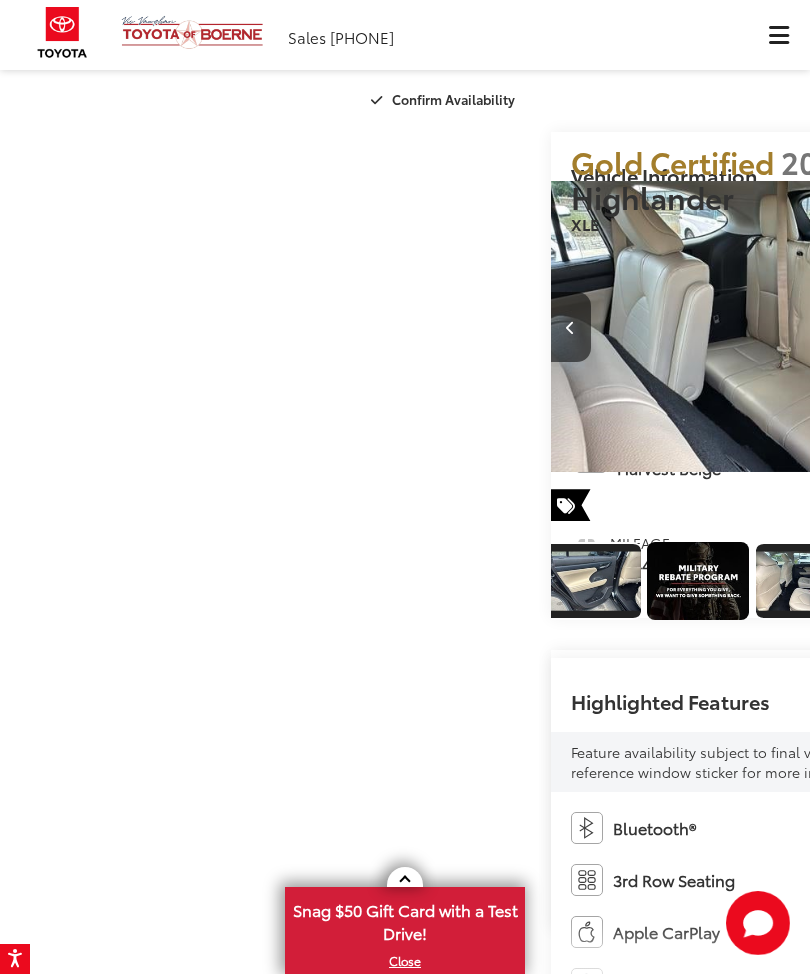 click at bounding box center [1050, 327] 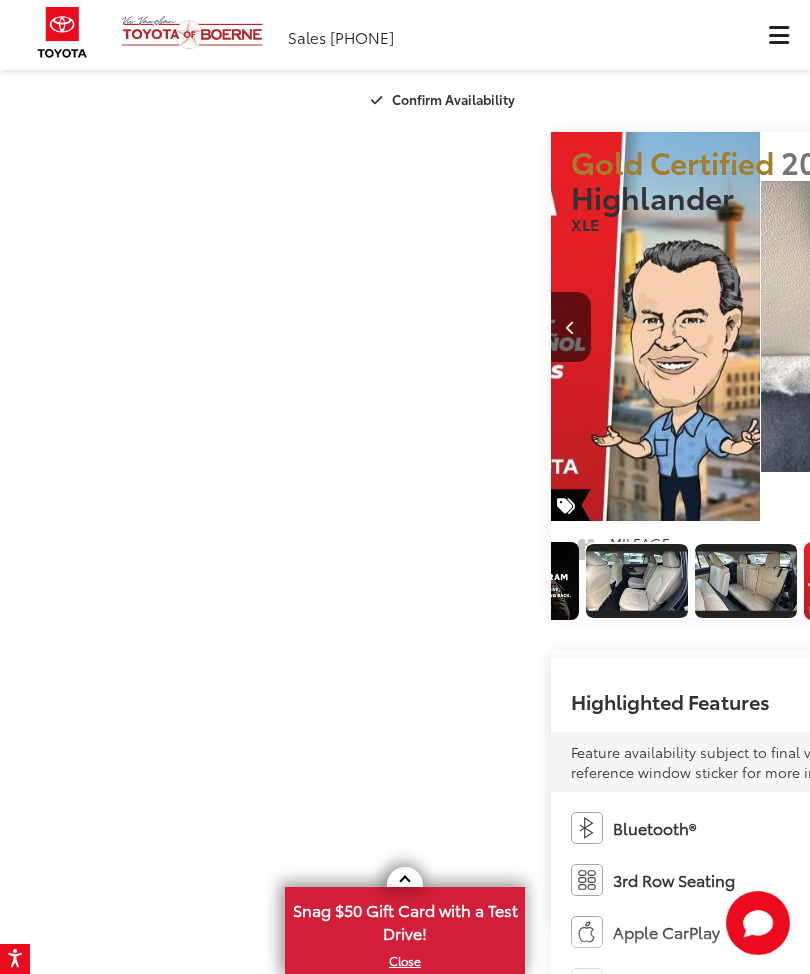 click at bounding box center (1049, 328) 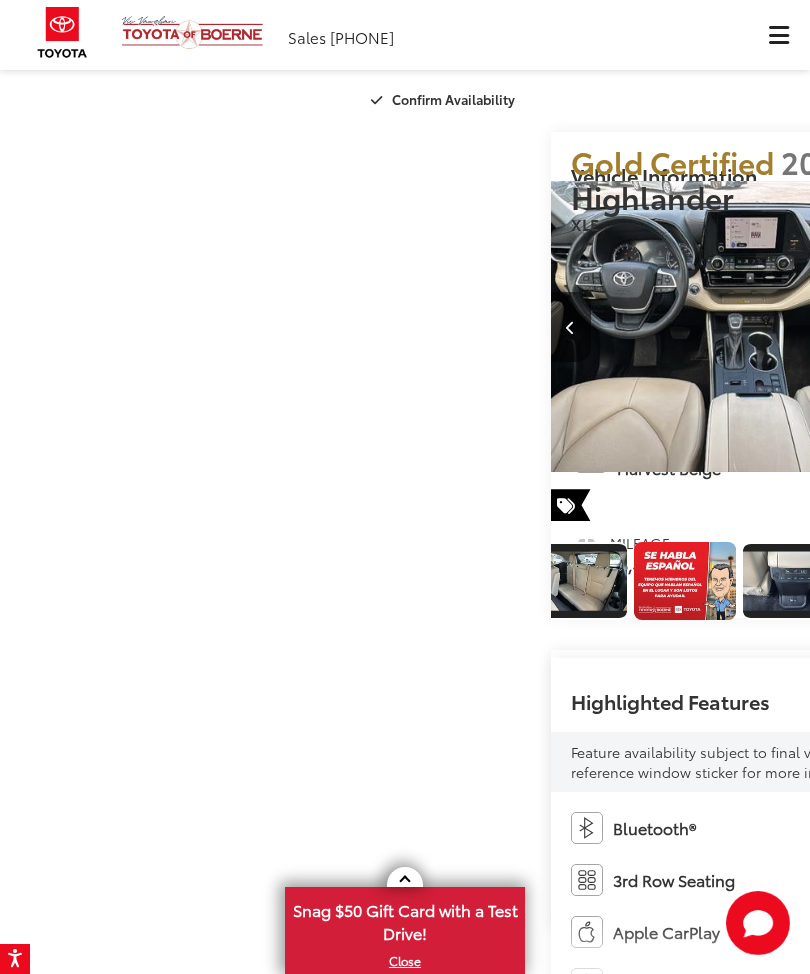 click at bounding box center [1031, 326] 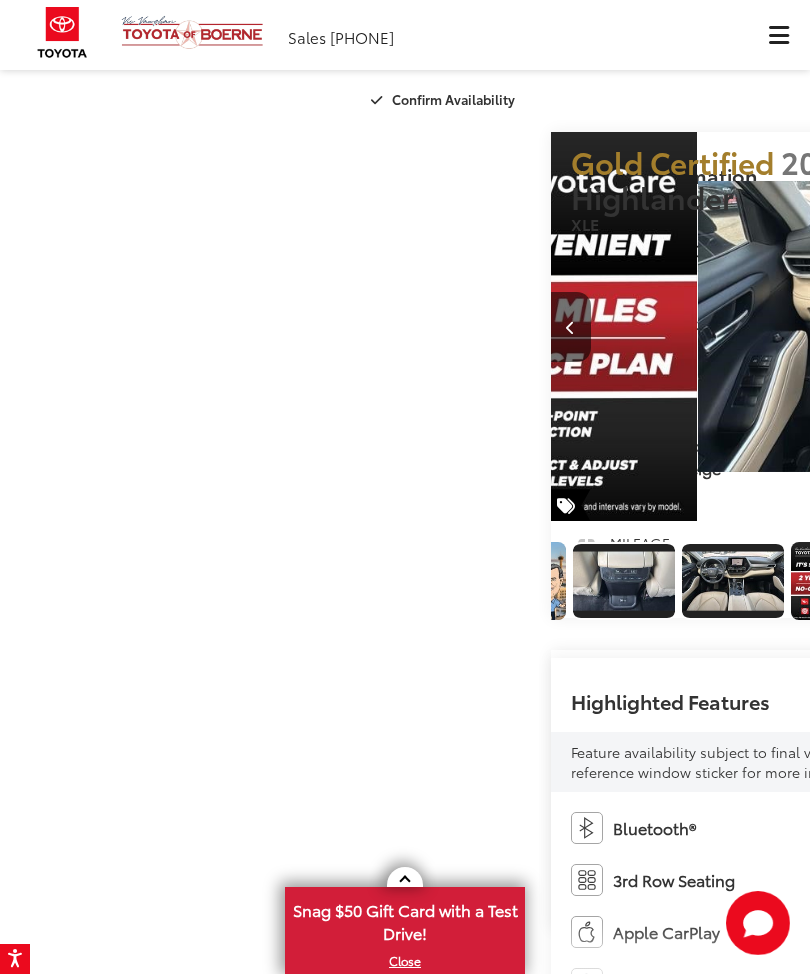 click at bounding box center (1050, 327) 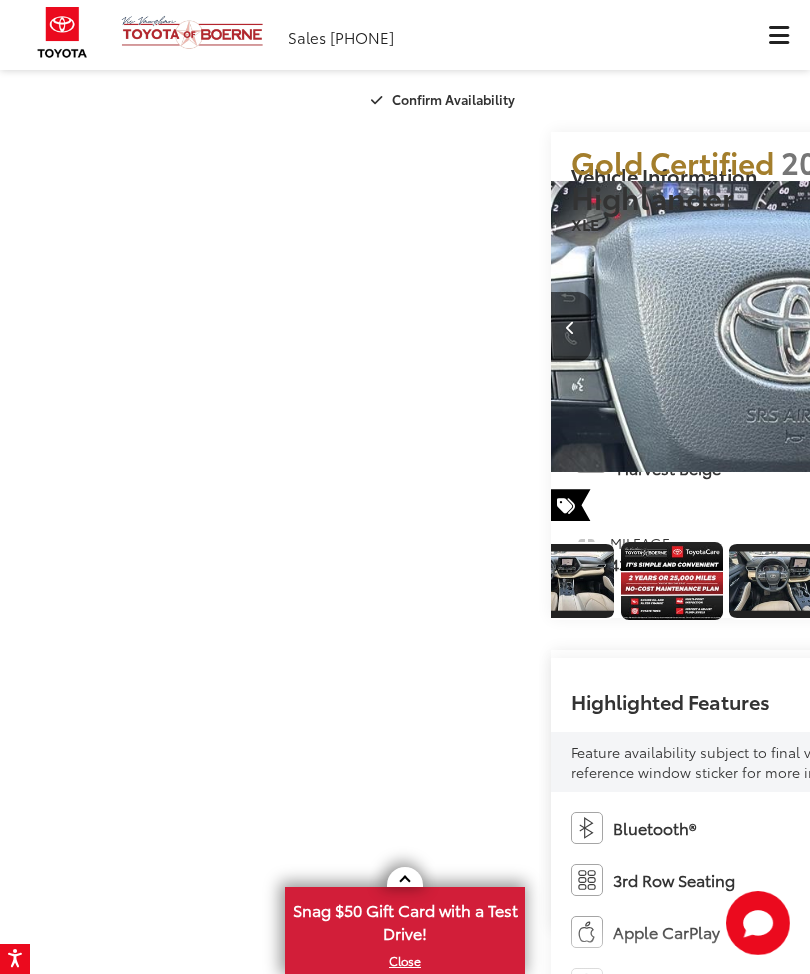 click at bounding box center [1050, 327] 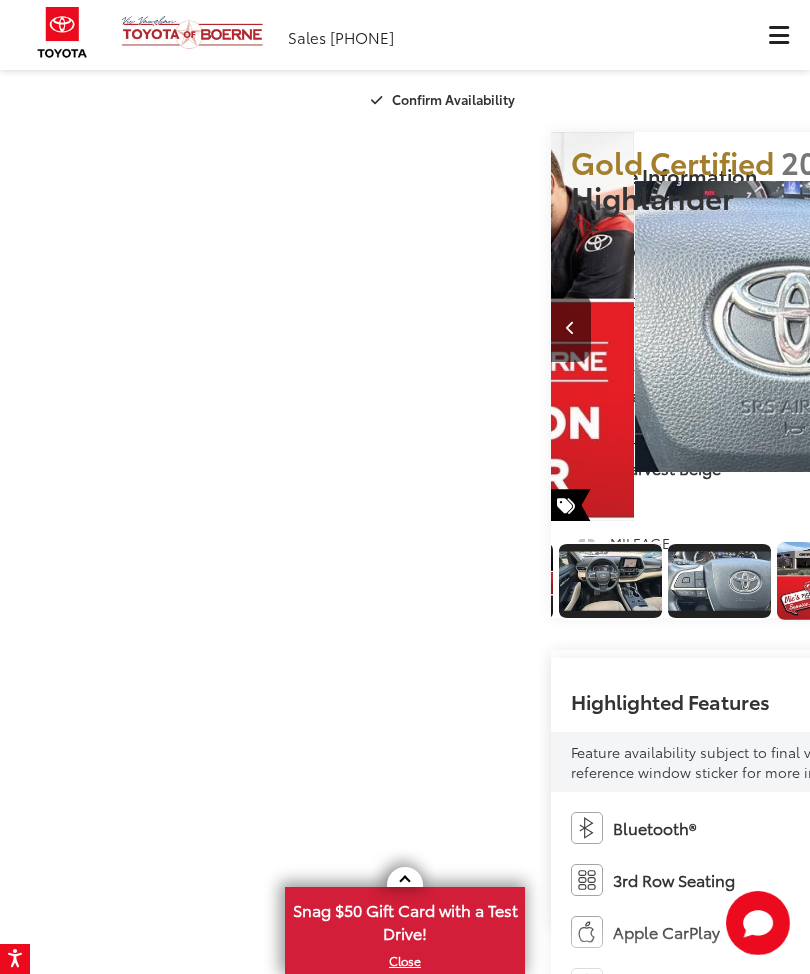 click at bounding box center (1050, 327) 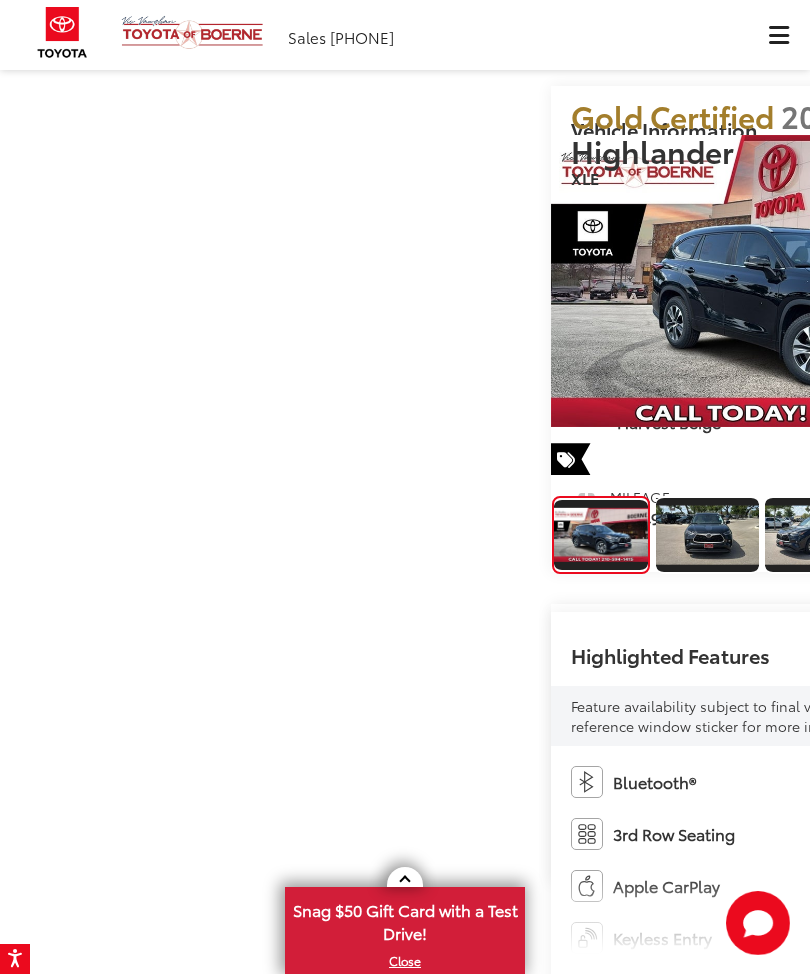 scroll, scrollTop: 375, scrollLeft: 0, axis: vertical 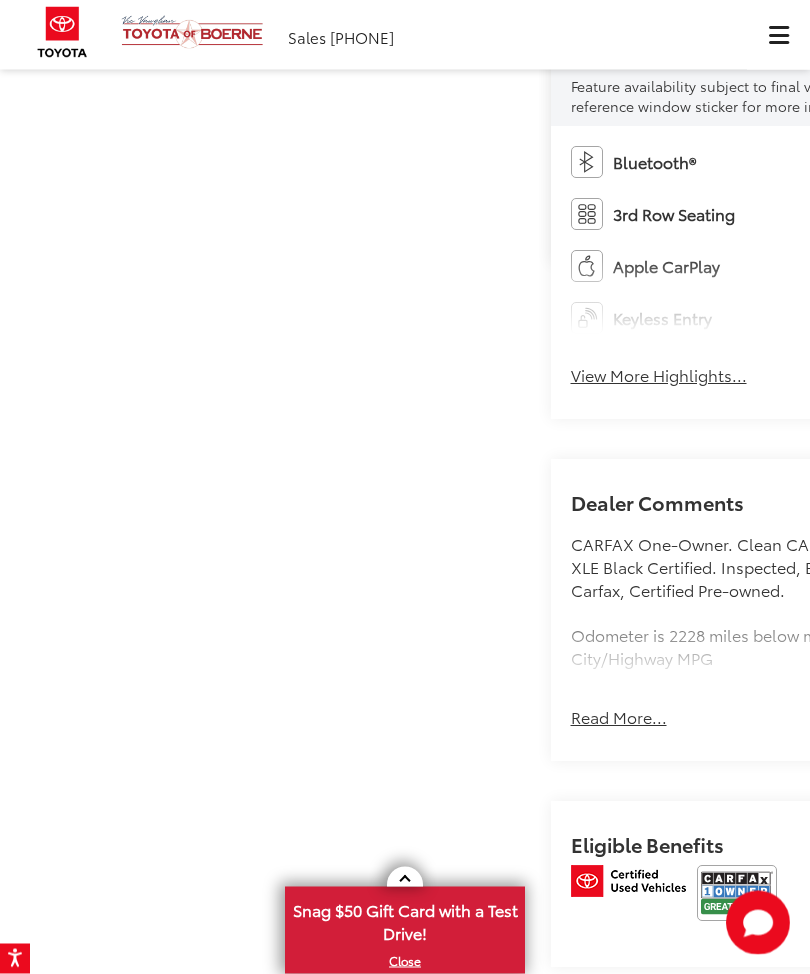 click on "Get Price Now" at bounding box center (810, -177) 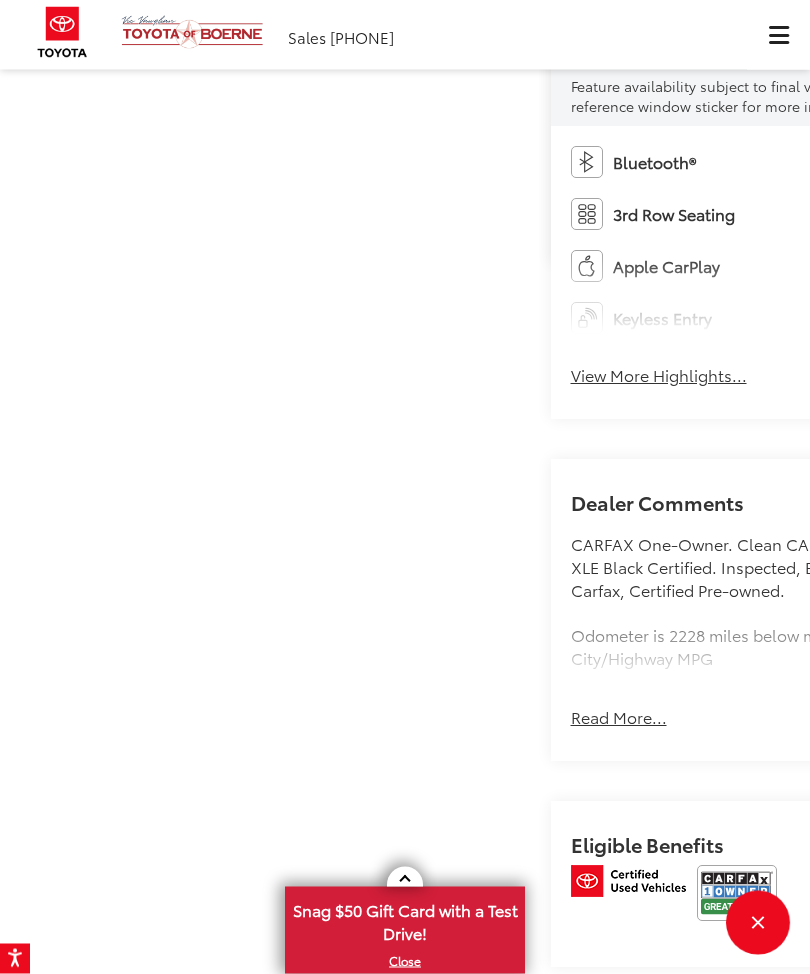 scroll, scrollTop: 666, scrollLeft: 0, axis: vertical 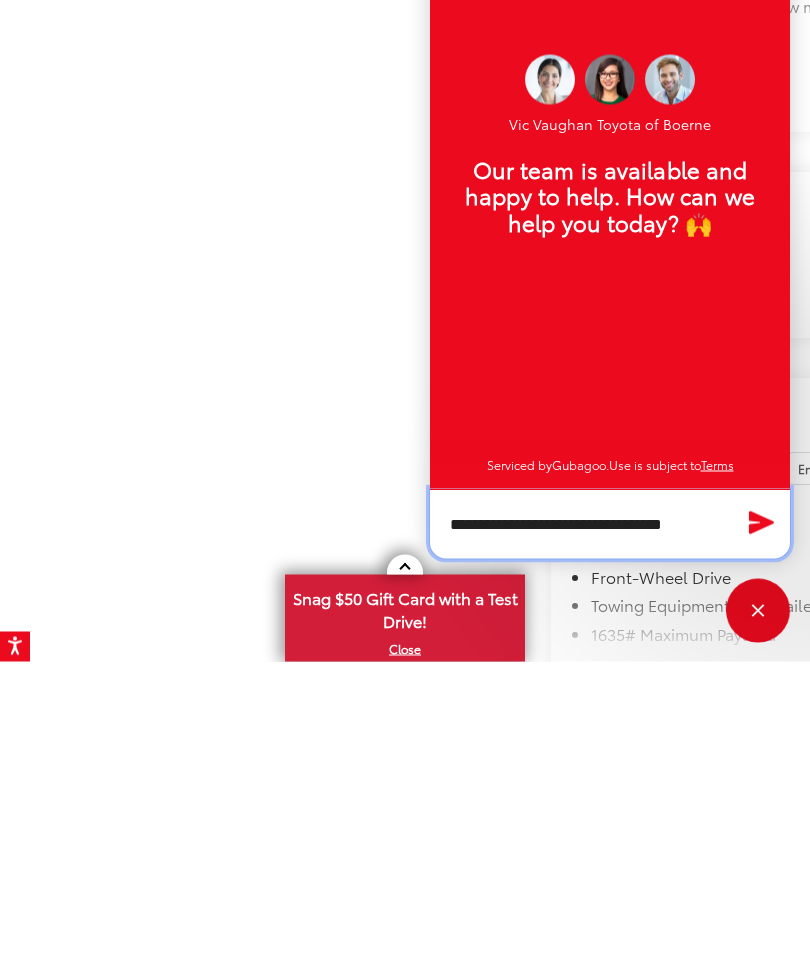 type on "**********" 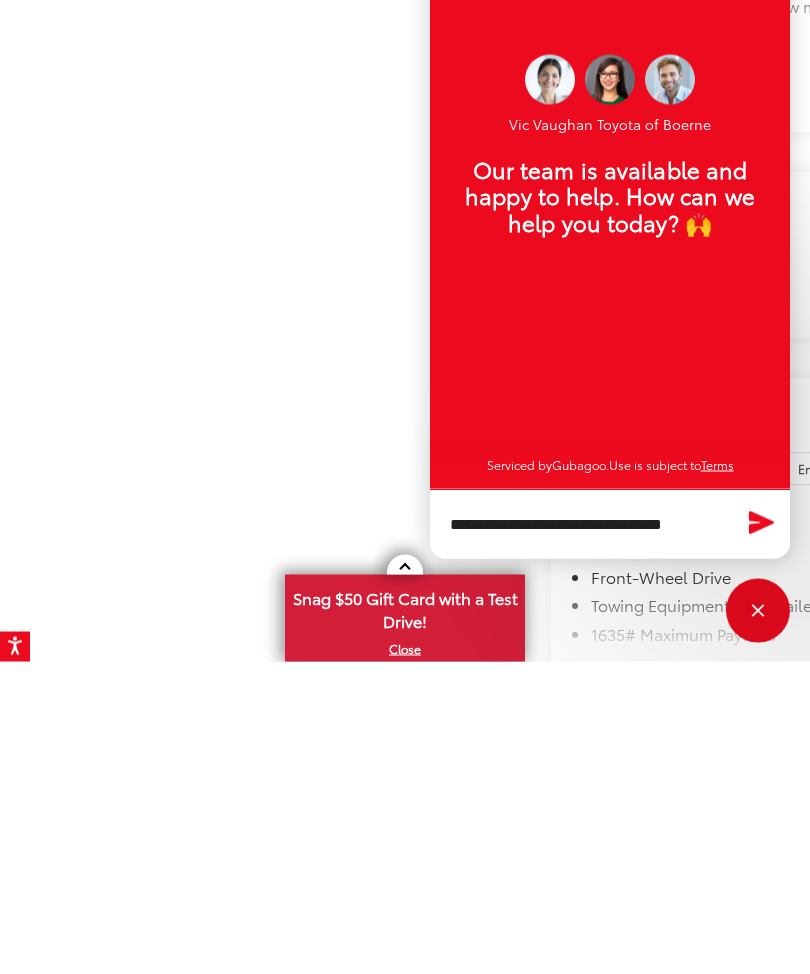 click 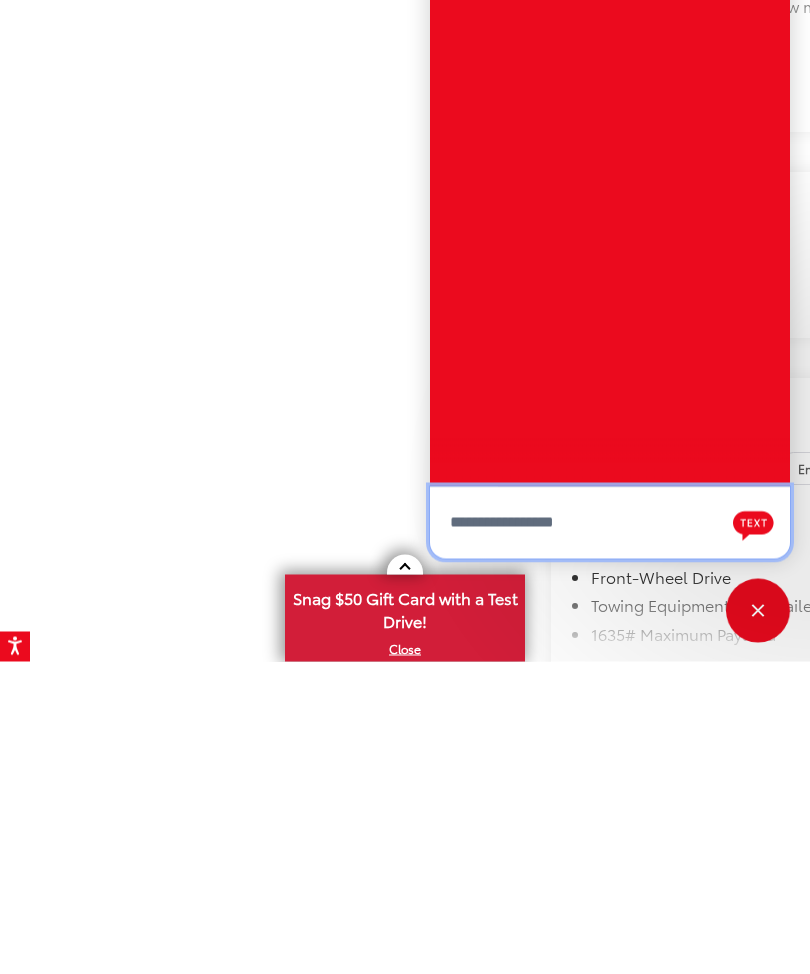 scroll, scrollTop: 1295, scrollLeft: 0, axis: vertical 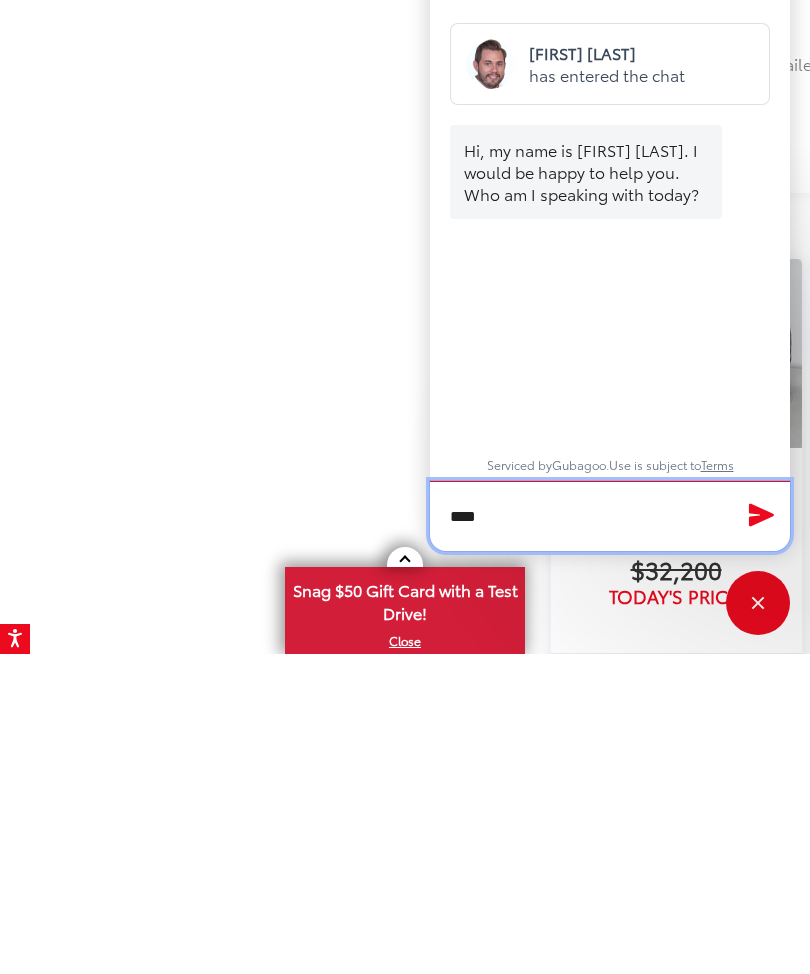 type on "****" 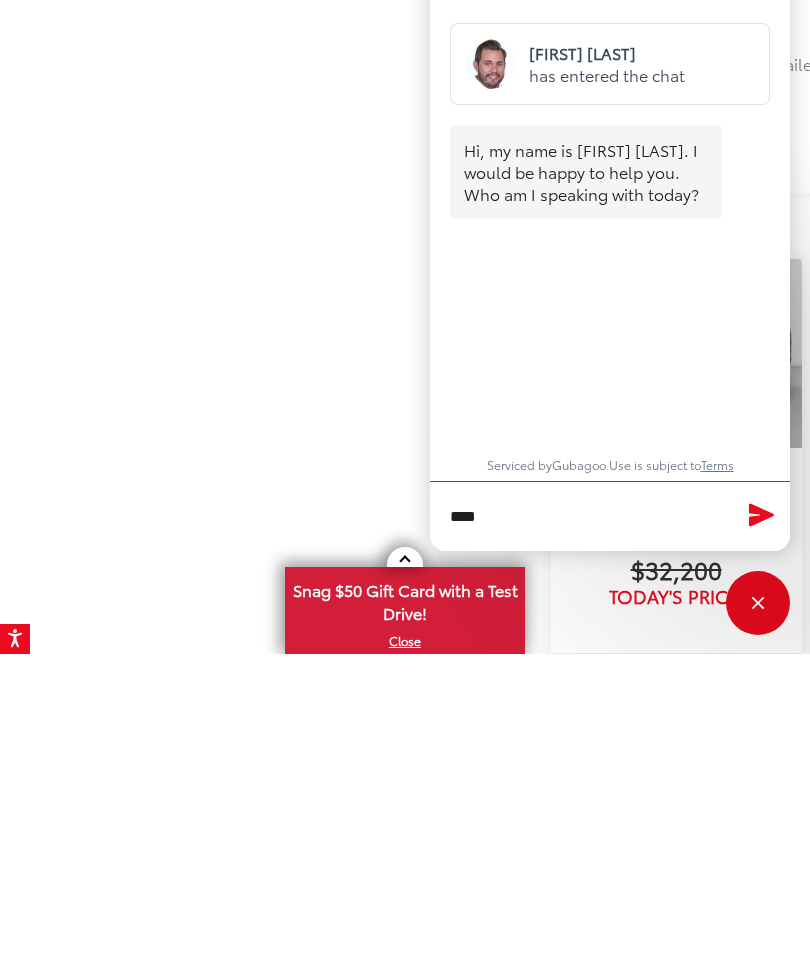 click 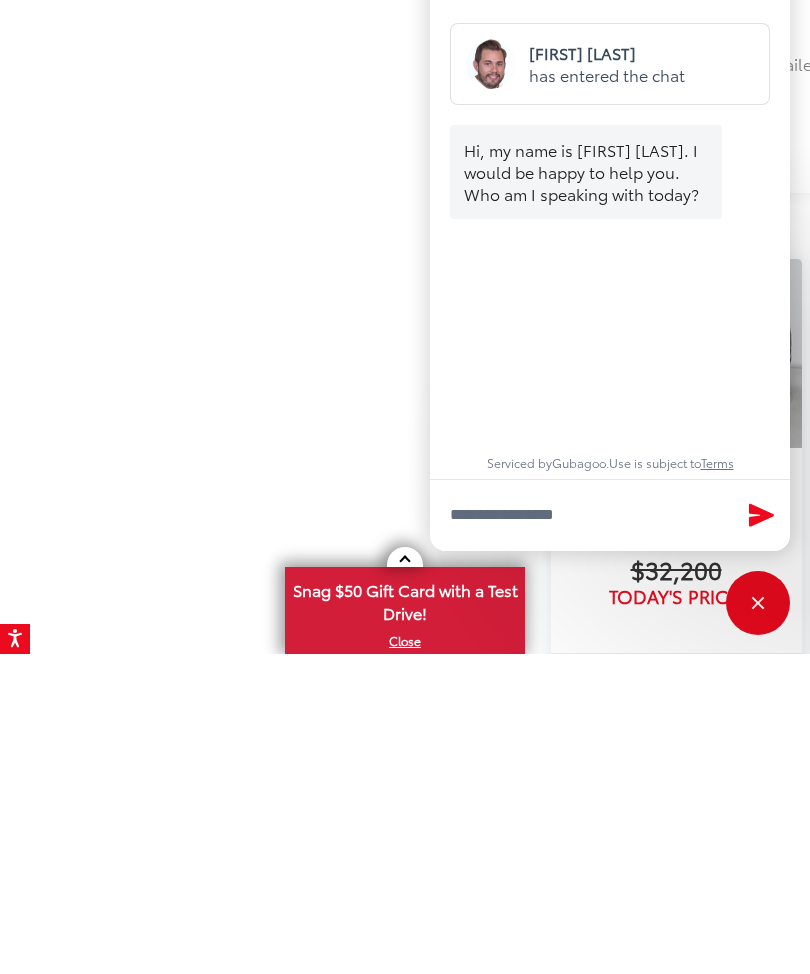 scroll, scrollTop: 1836, scrollLeft: 0, axis: vertical 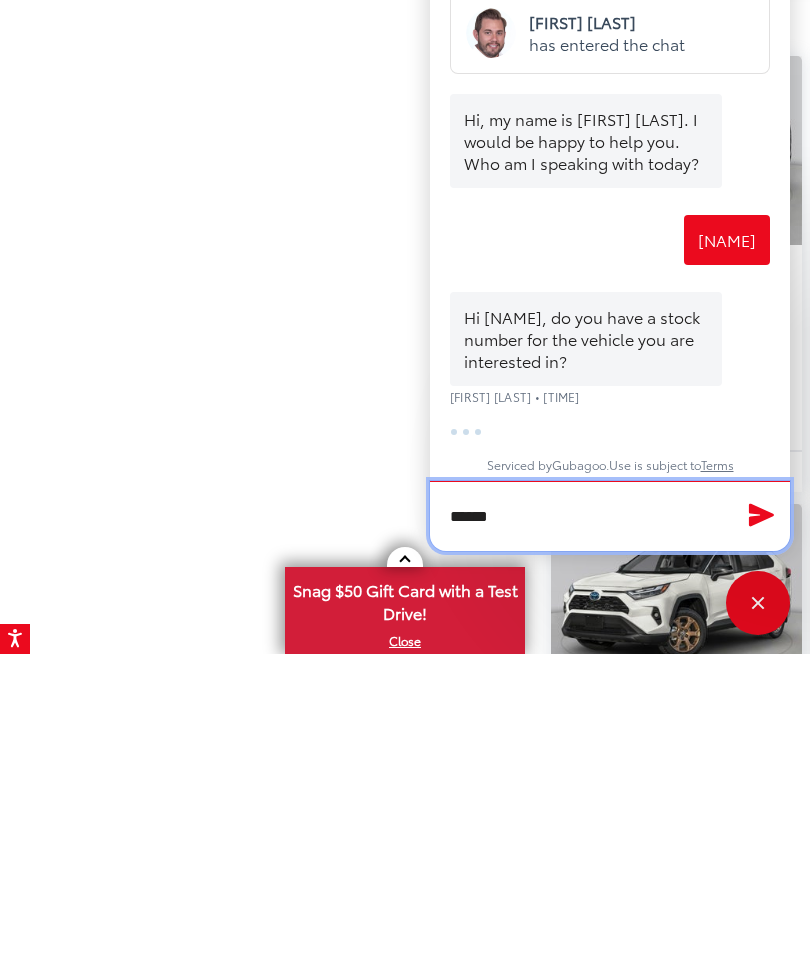 type on "******" 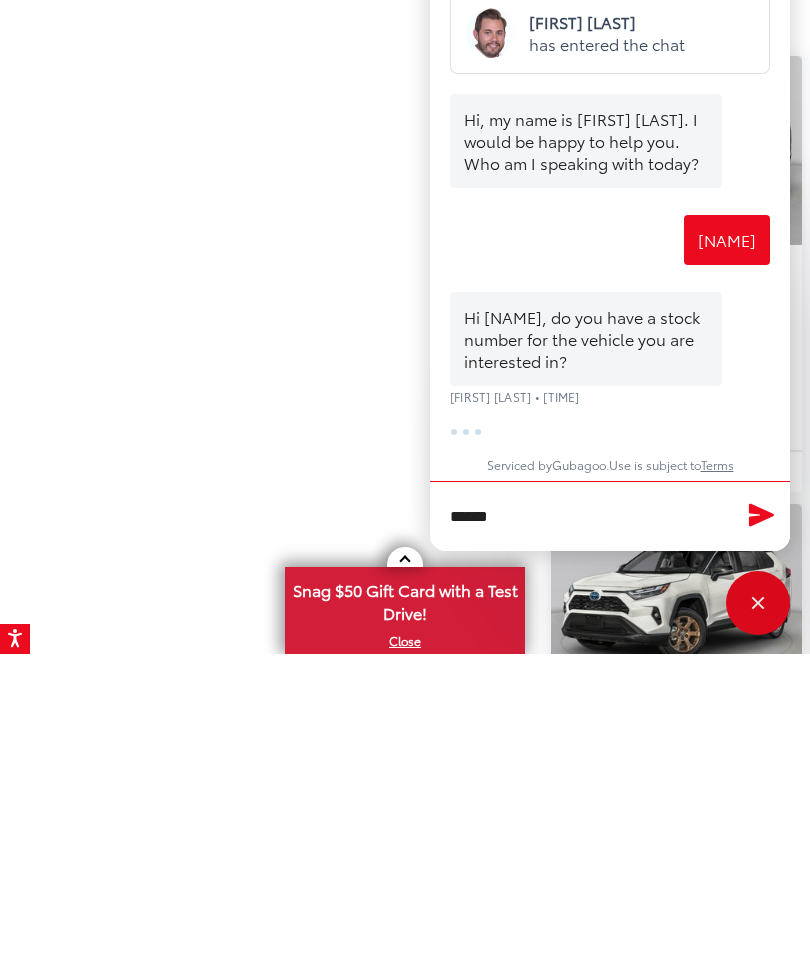 click 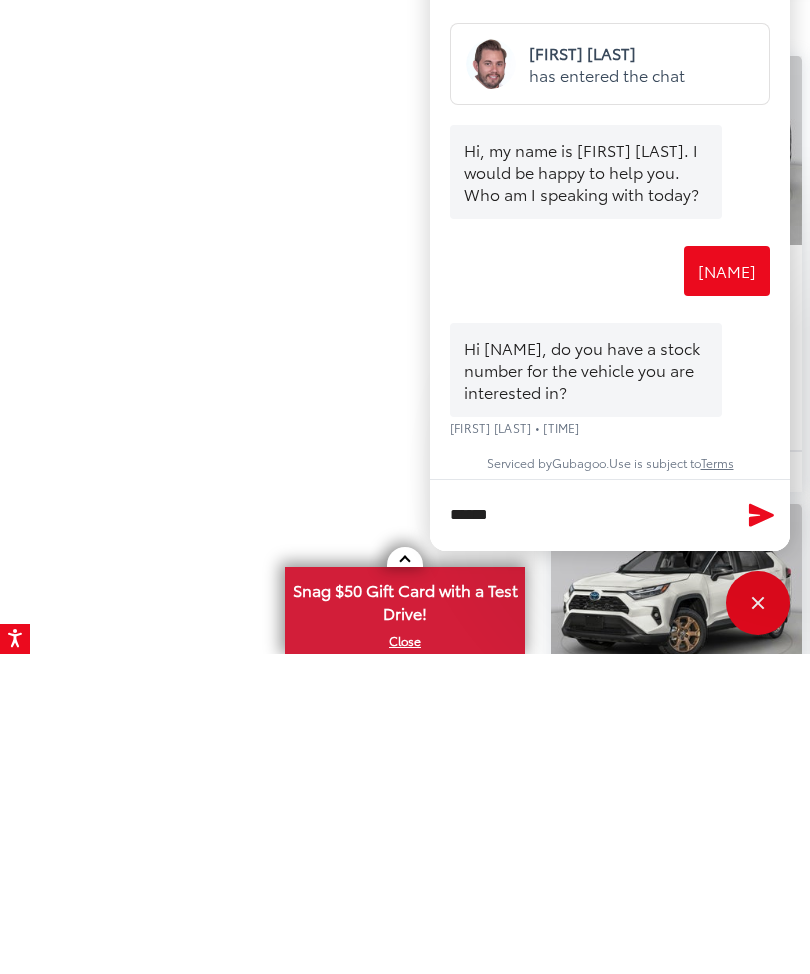 type 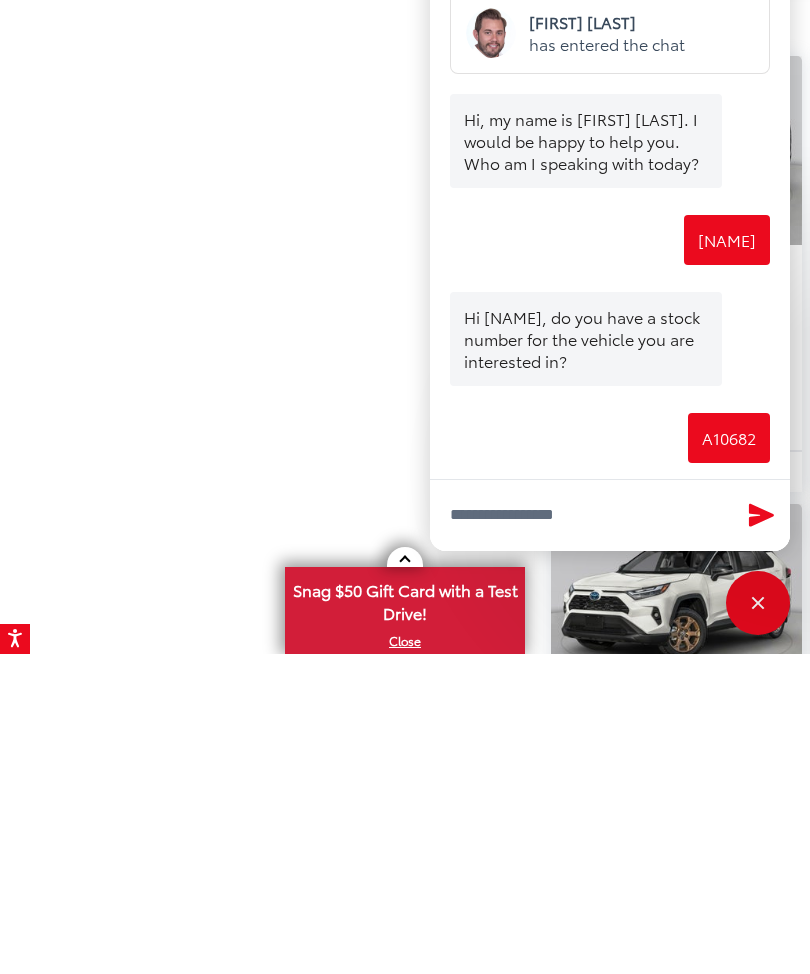 scroll, scrollTop: 2040, scrollLeft: 0, axis: vertical 